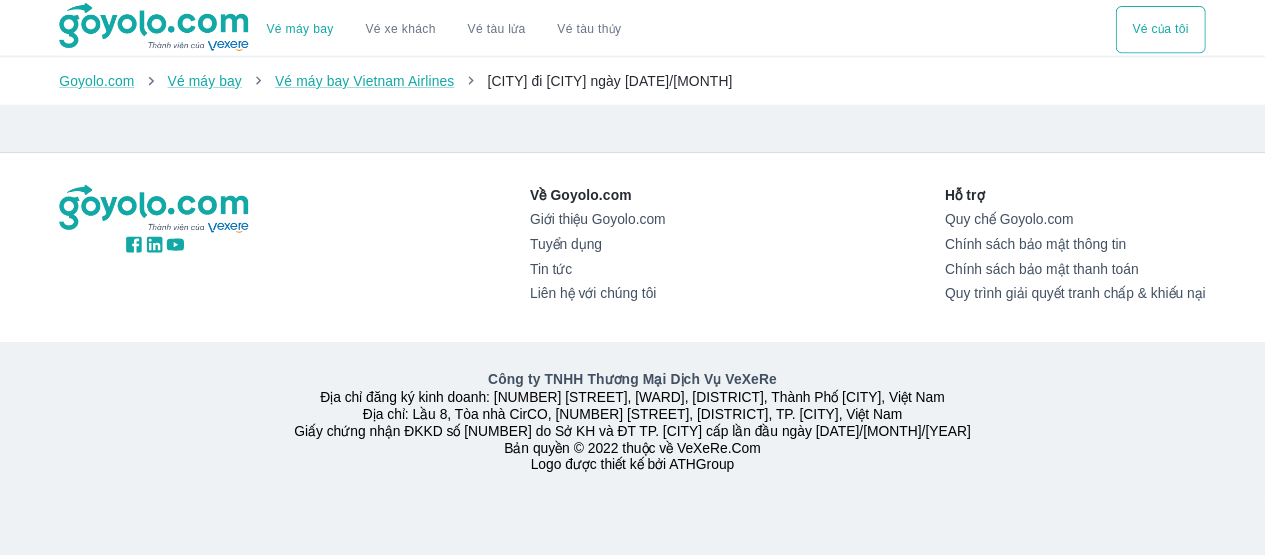 scroll, scrollTop: 0, scrollLeft: 0, axis: both 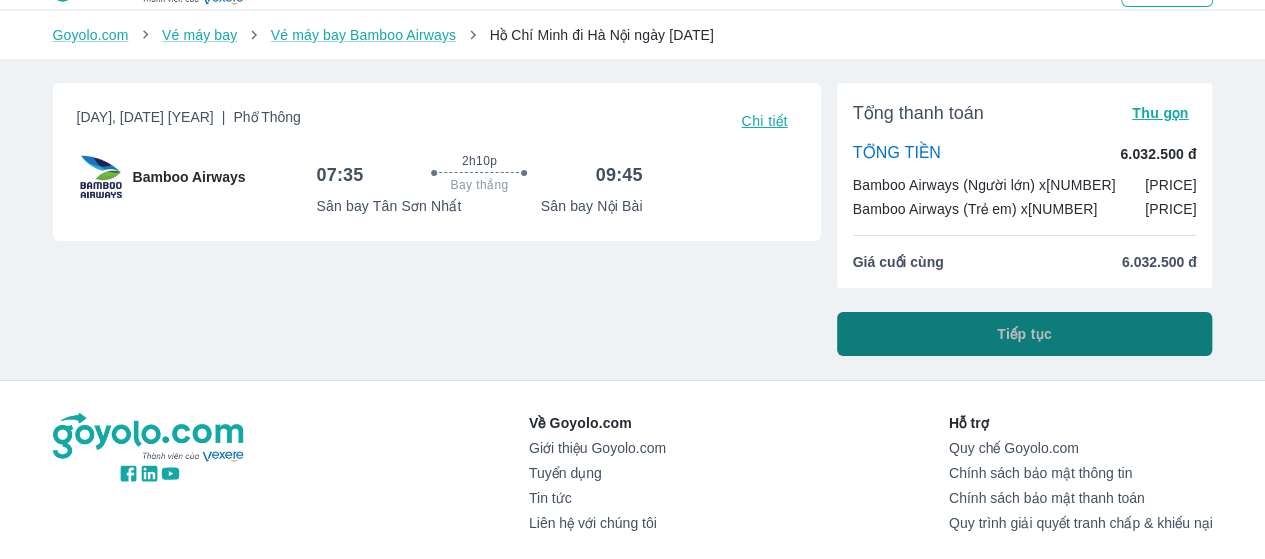 click on "Tiếp tục" at bounding box center (1025, 334) 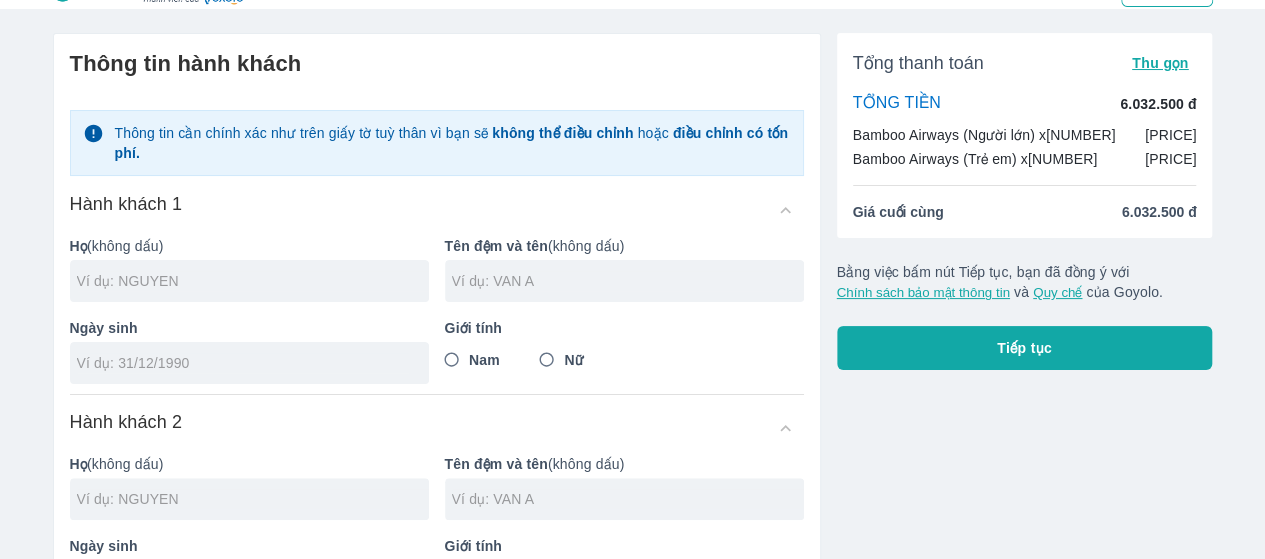 scroll, scrollTop: 0, scrollLeft: 0, axis: both 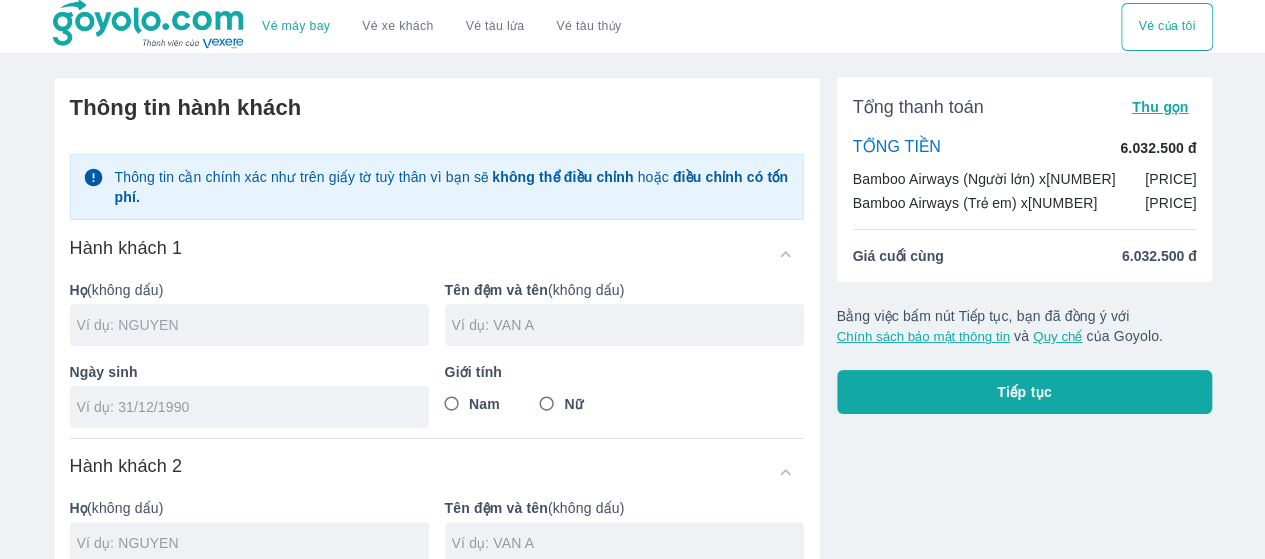click at bounding box center (253, 325) 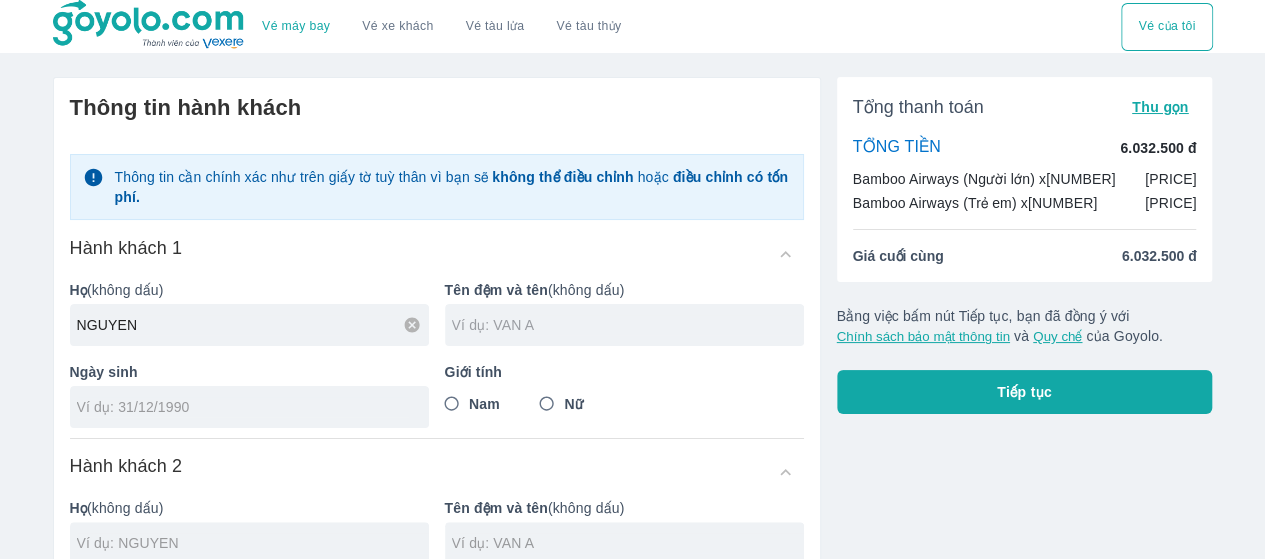 type on "NGUYEN" 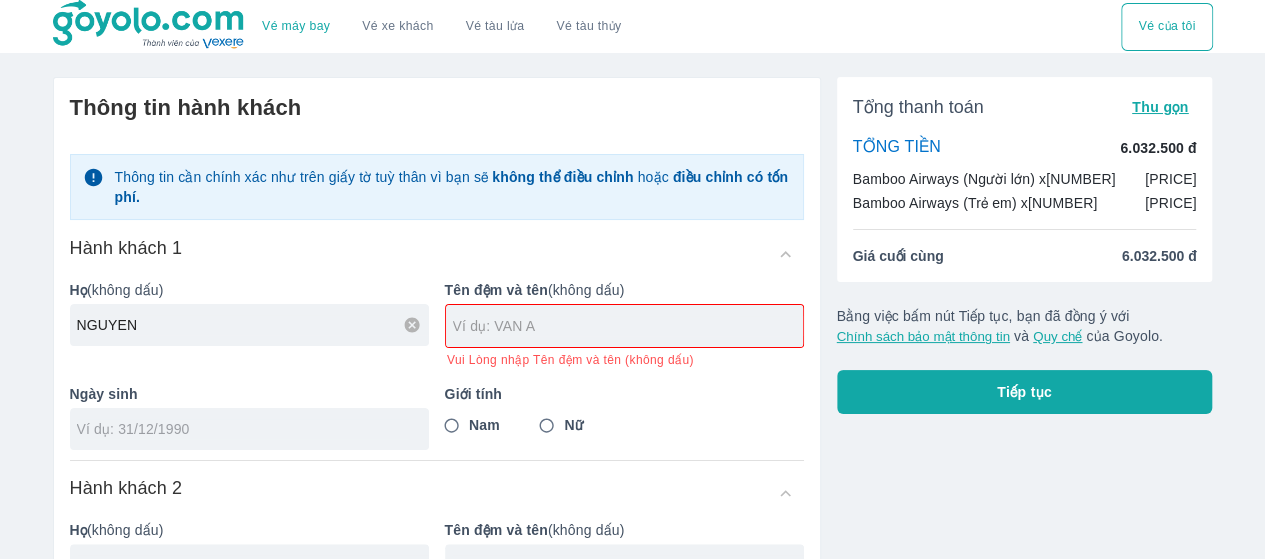 click on "Ngày sinh" at bounding box center [241, 409] 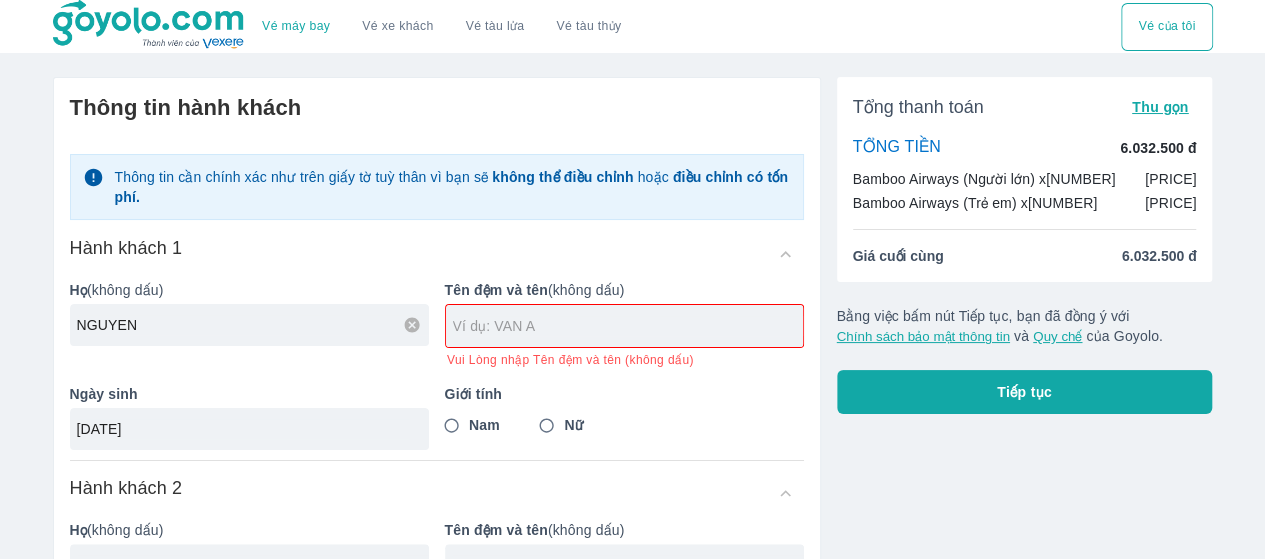 type on "[DATE]" 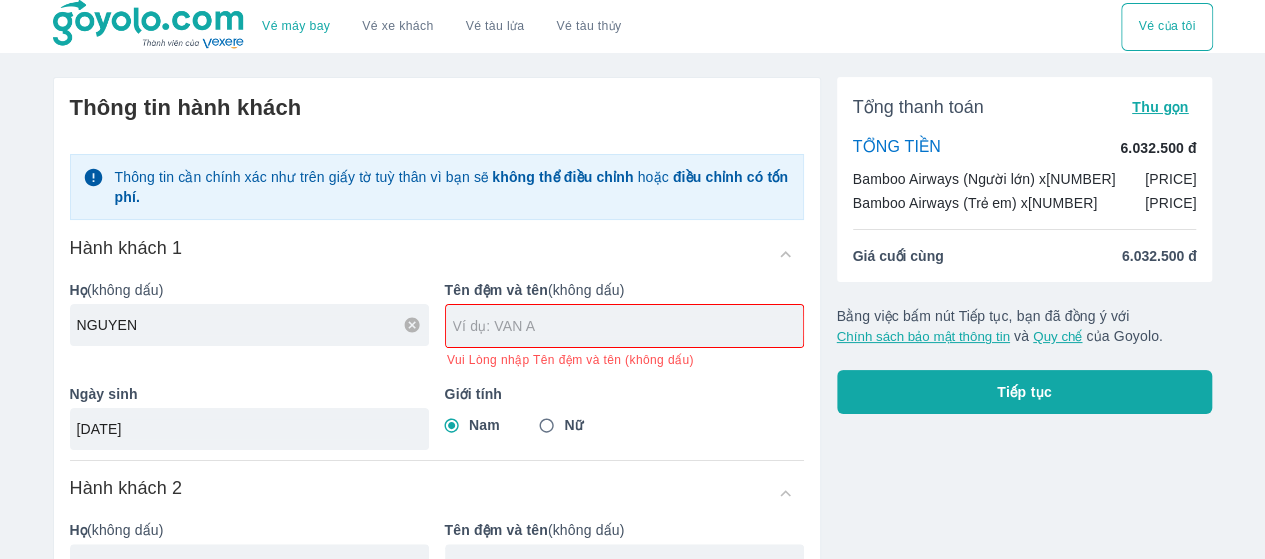 click at bounding box center (628, 326) 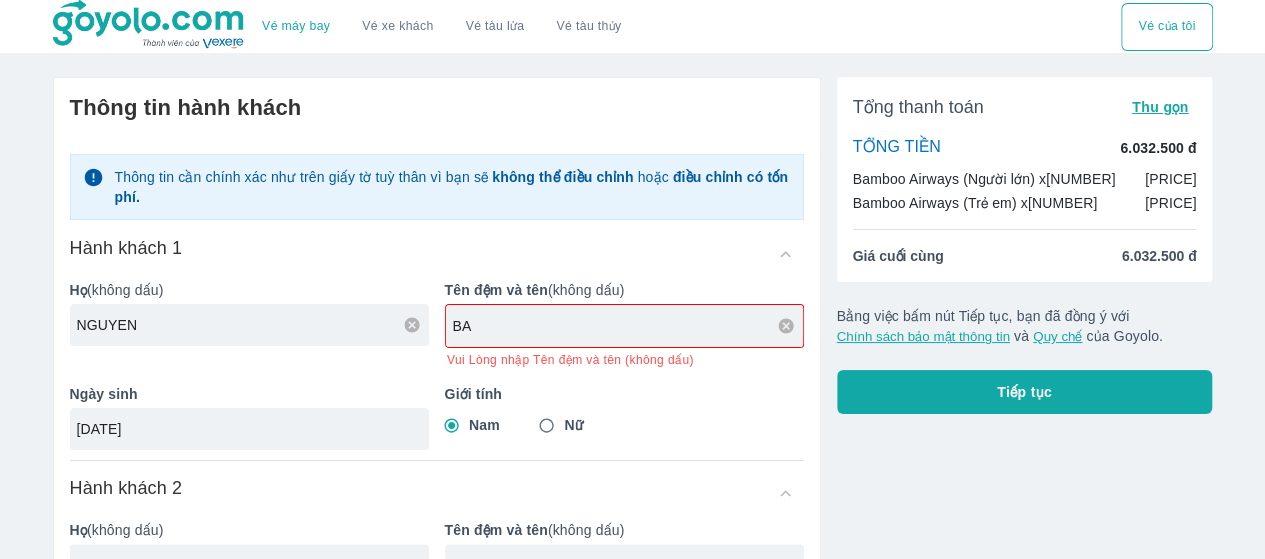 type on "B" 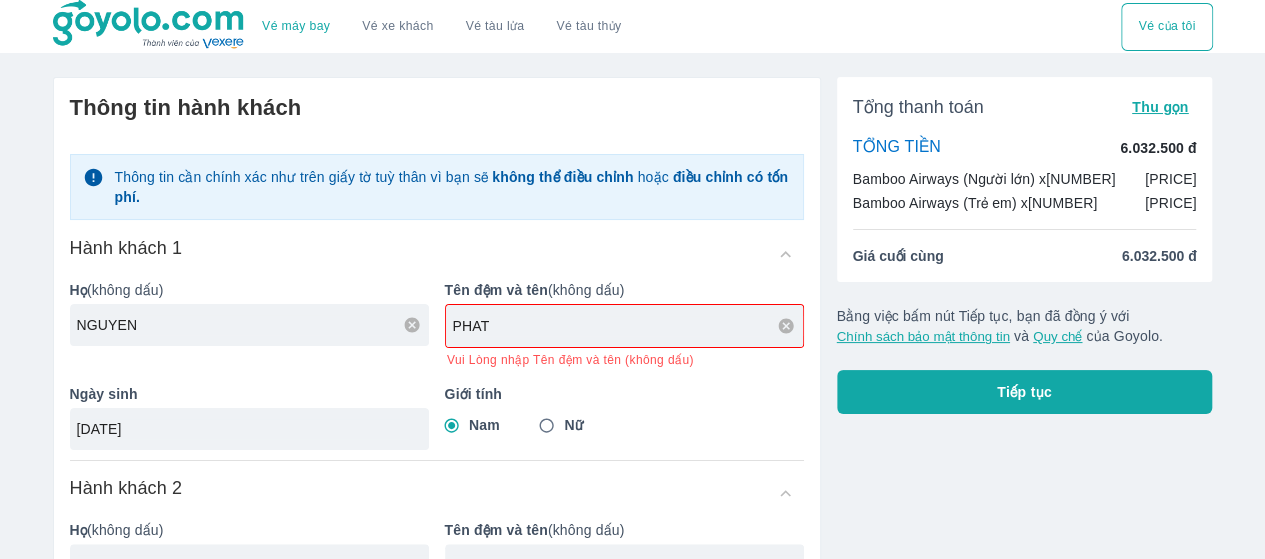 type on "PHAT" 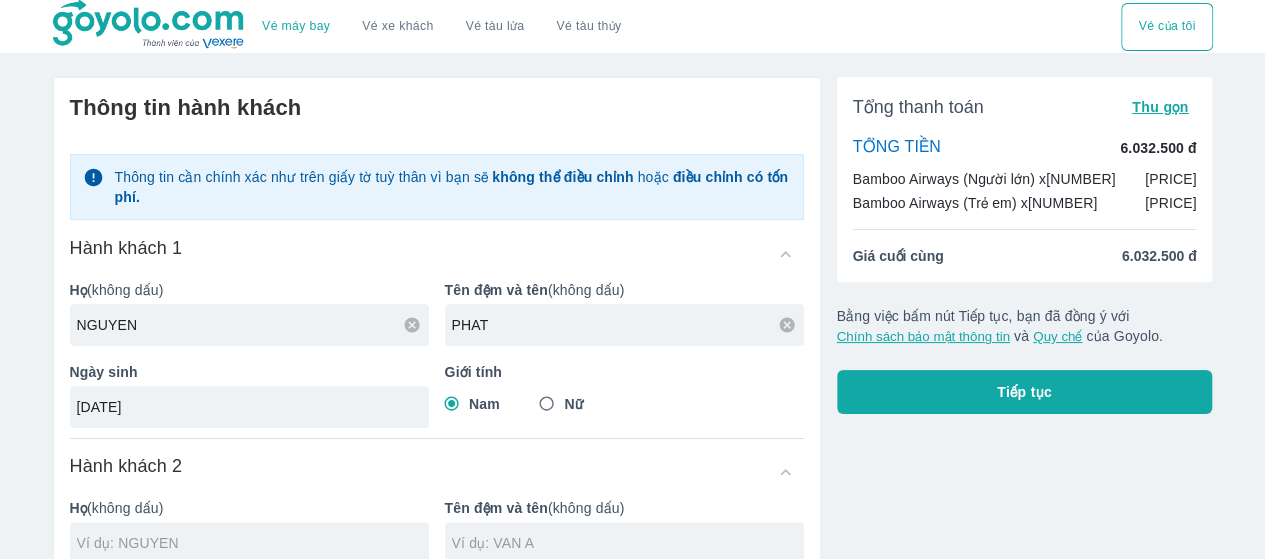 click on "Hành khách   [NUMBER] Họ  (không dấu) NGUYEN Tên đệm và tên  (không dấu) PHAT Ngày sinh [DATE] Giới tính Nam Nữ" at bounding box center (437, 337) 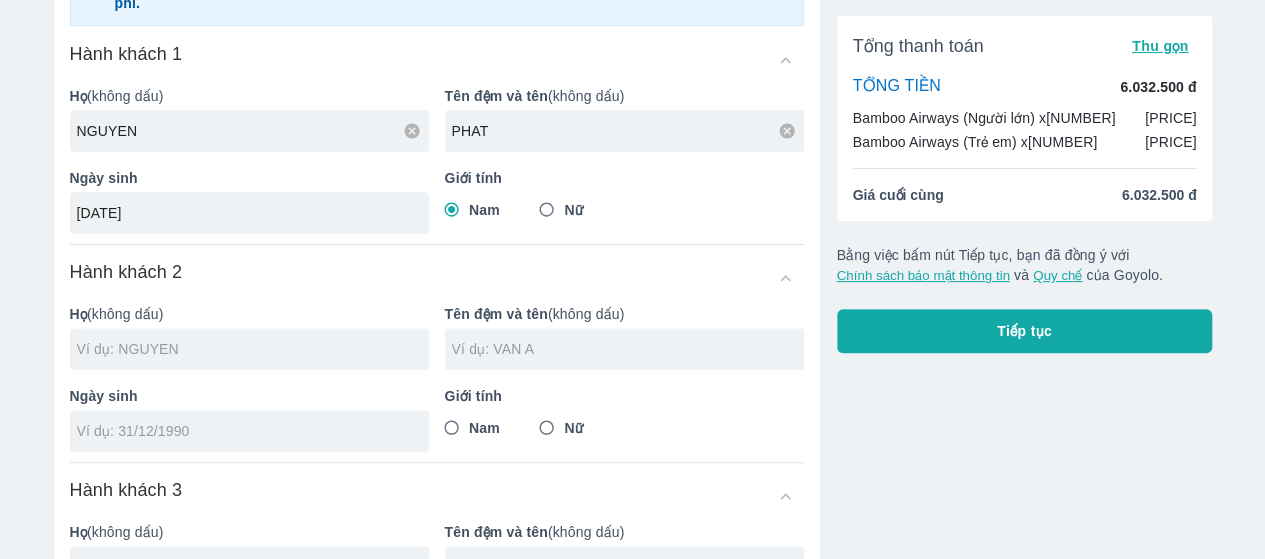 scroll, scrollTop: 202, scrollLeft: 0, axis: vertical 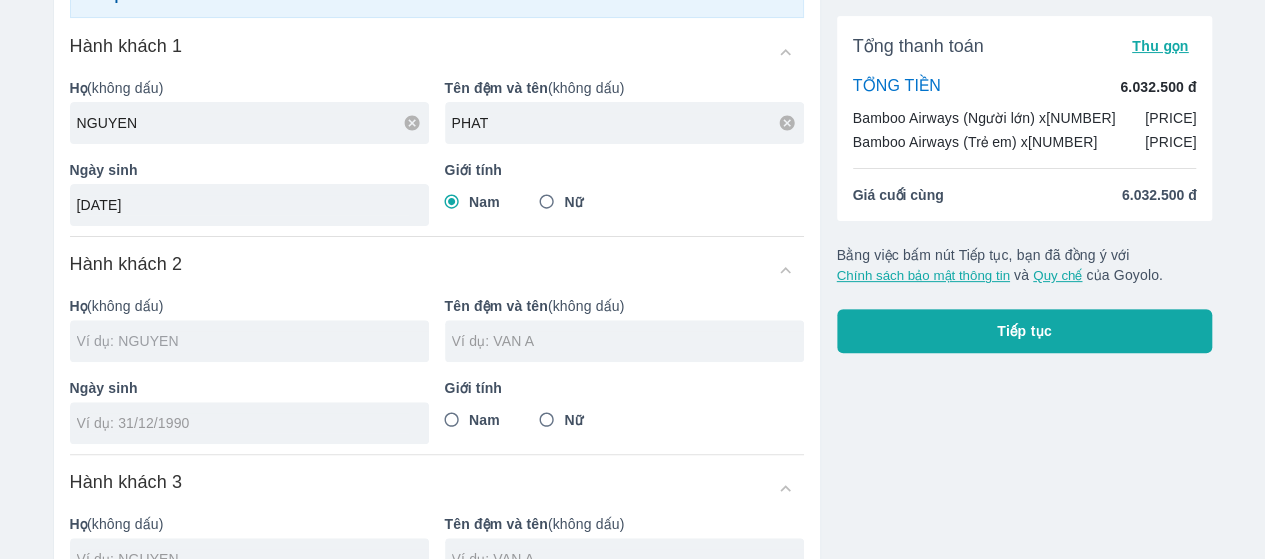 click at bounding box center [253, 341] 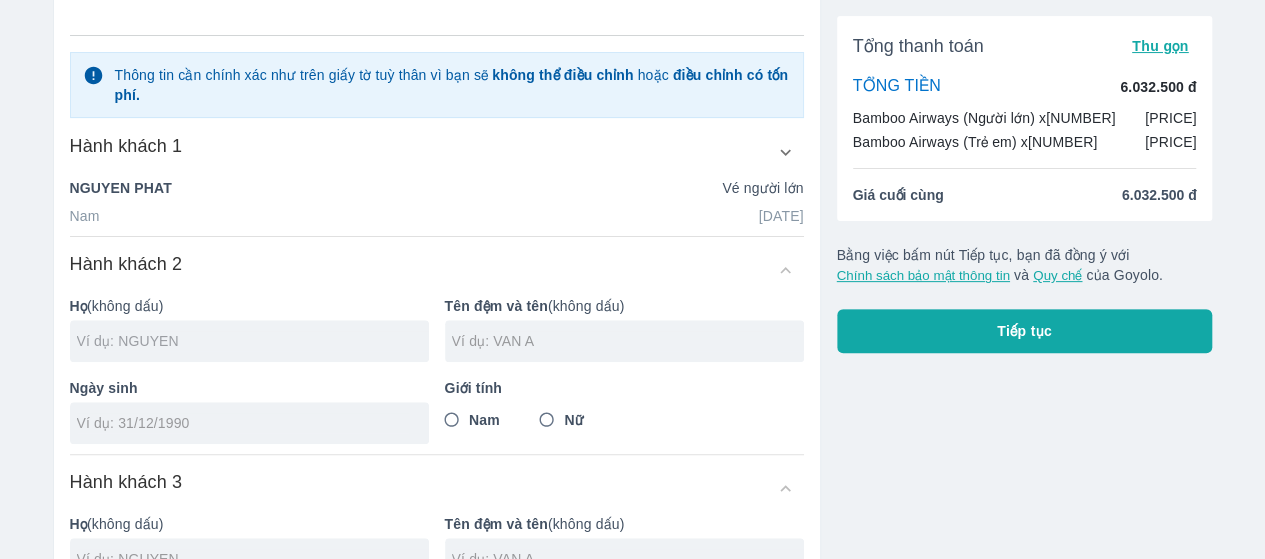 scroll, scrollTop: 302, scrollLeft: 0, axis: vertical 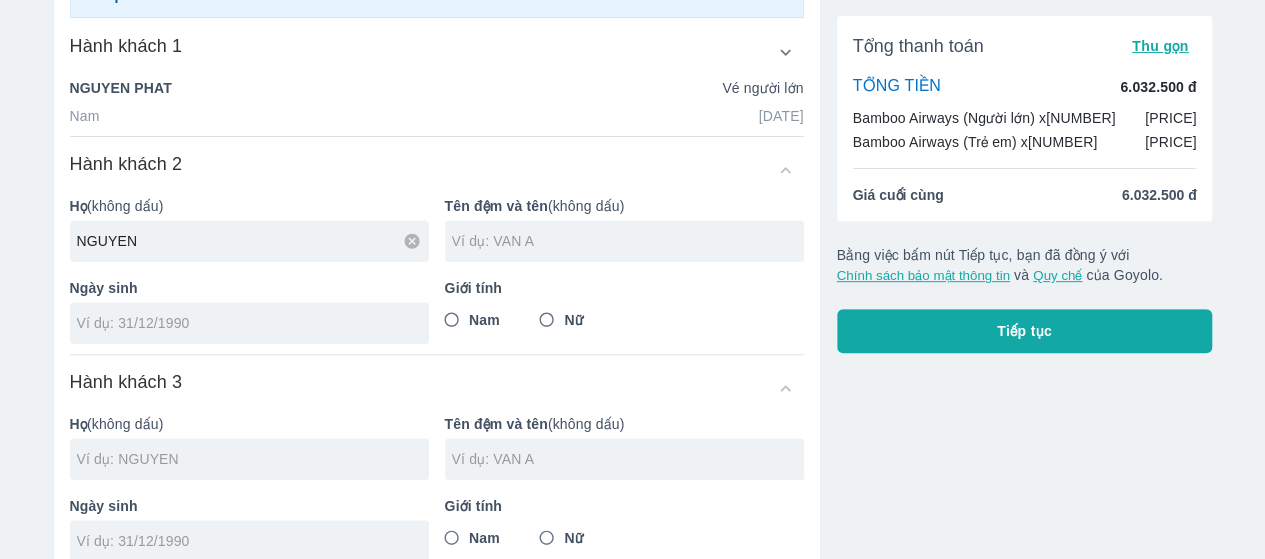 type on "NGUYEN" 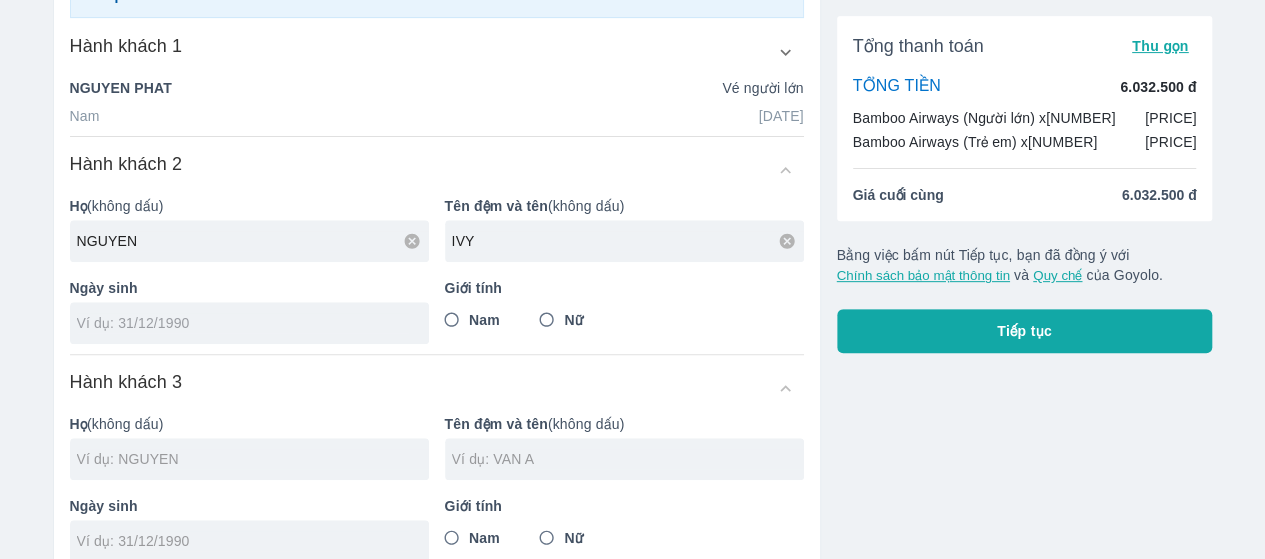 type on "IVY" 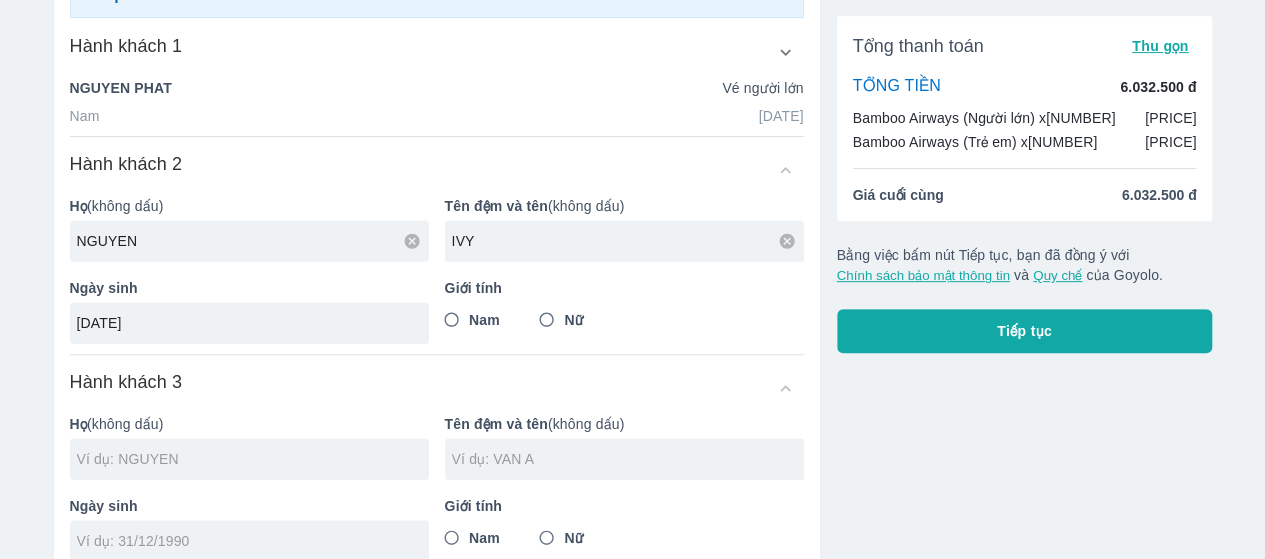 type on "[DATE]" 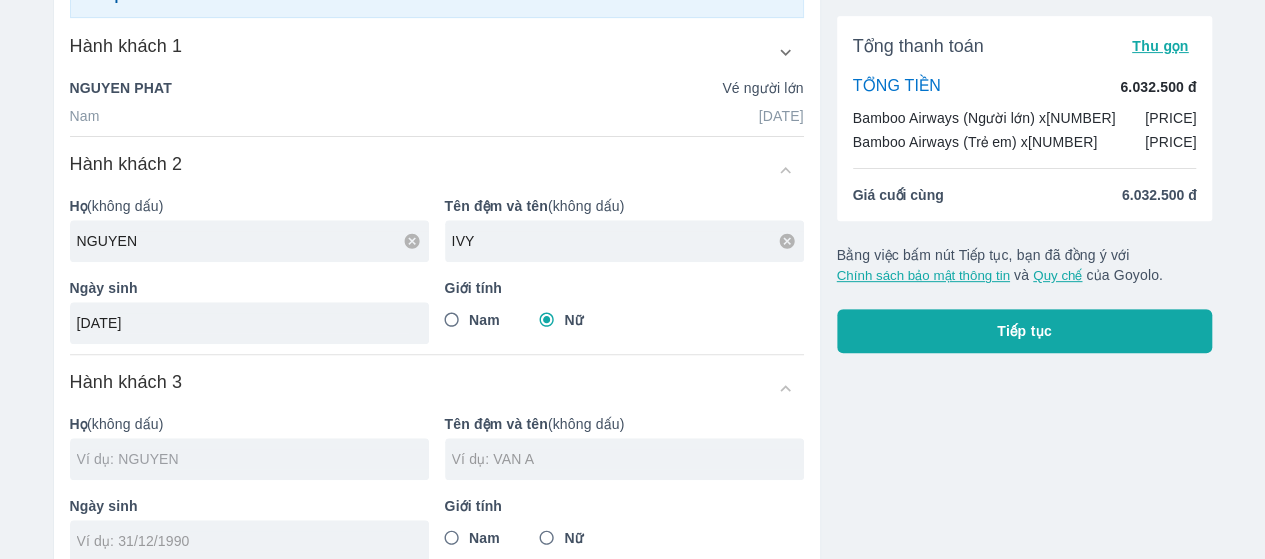 click at bounding box center [253, 459] 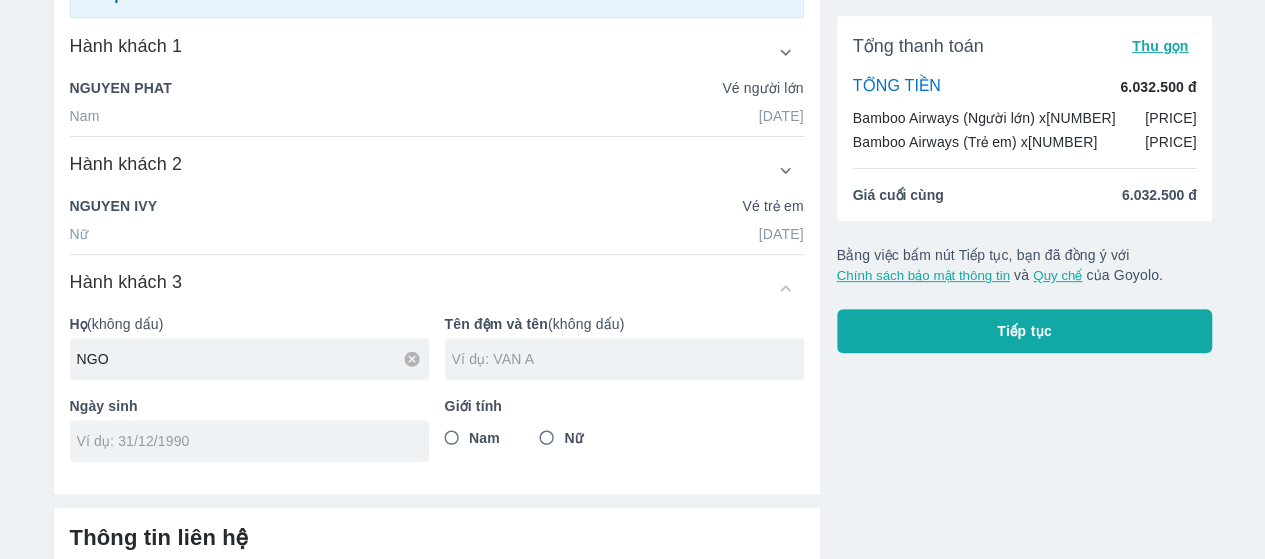 type on "NGO" 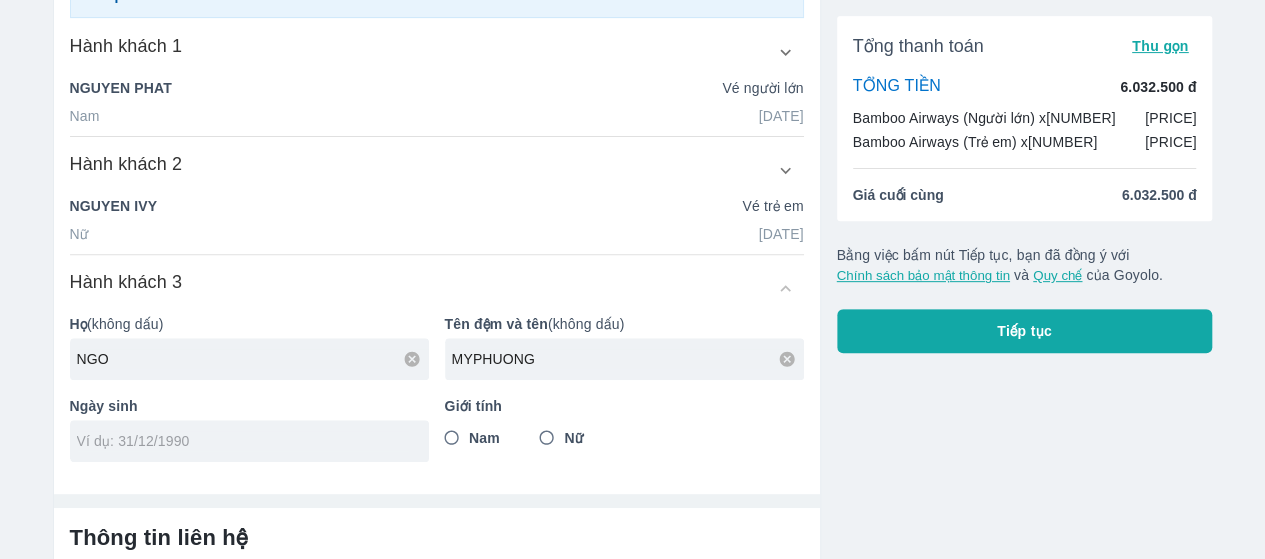 type on "MYPHUONG" 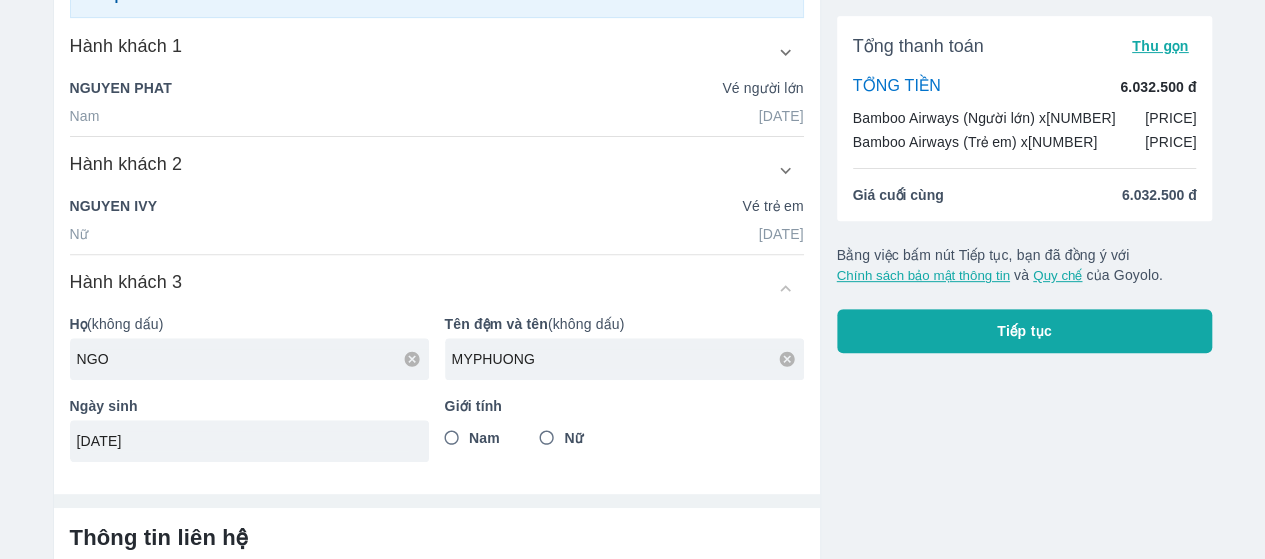 type on "[DATE]" 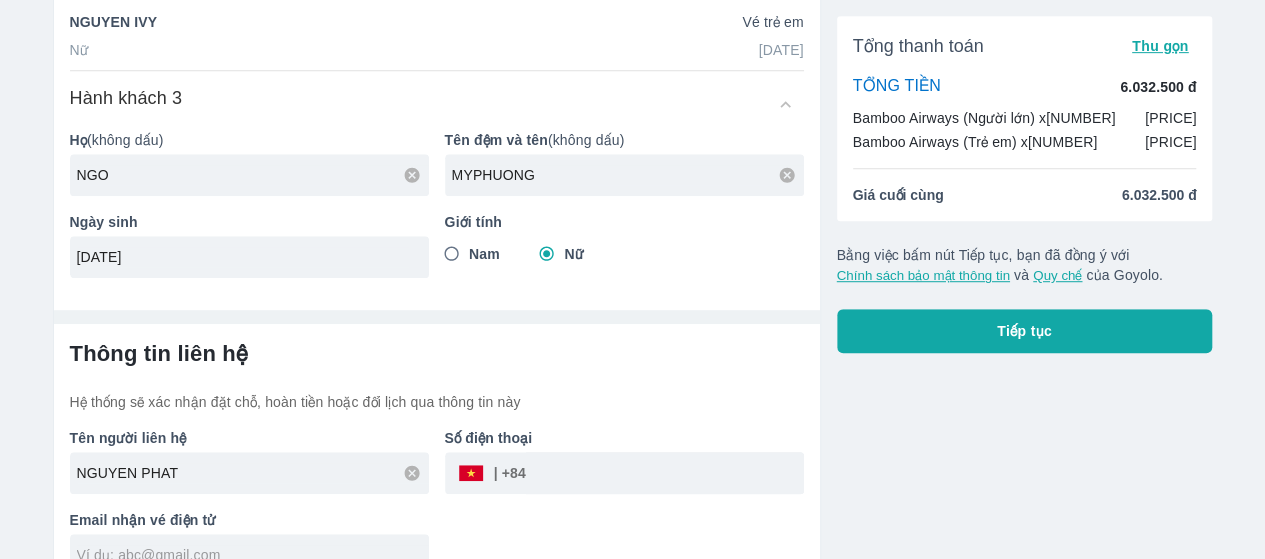 scroll, scrollTop: 518, scrollLeft: 0, axis: vertical 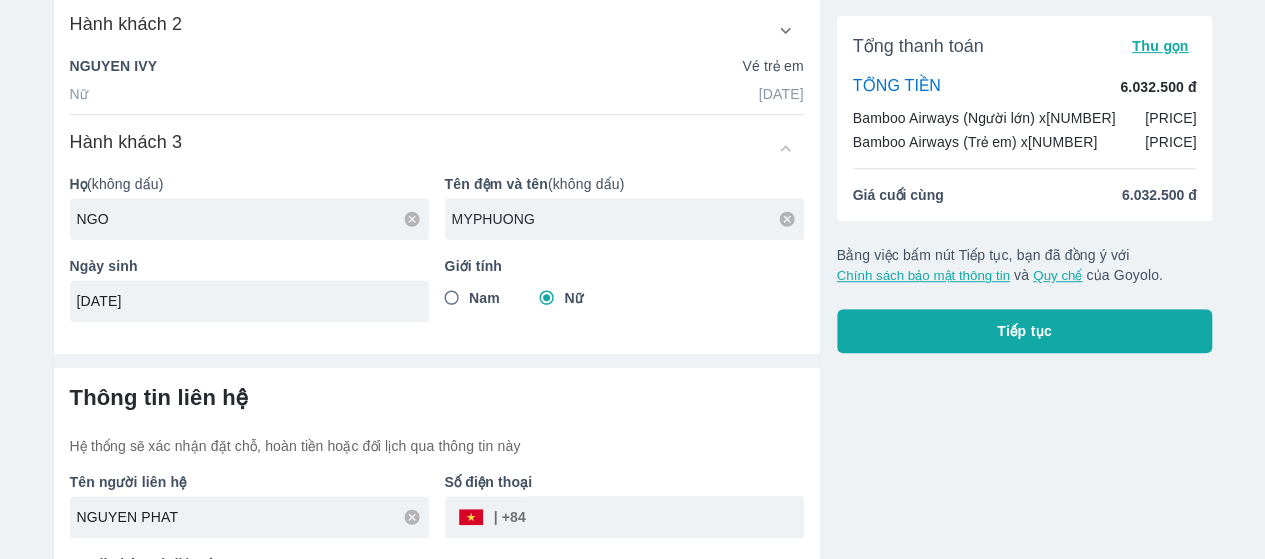 click on "MYPHUONG" at bounding box center [628, 219] 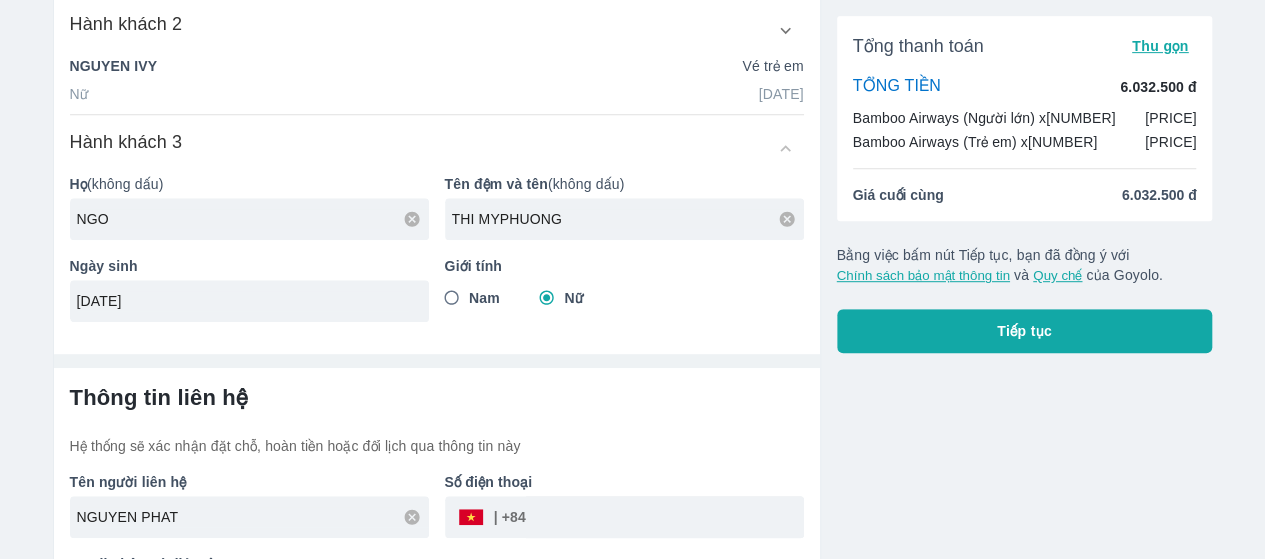 type on "THI MYPHUONG" 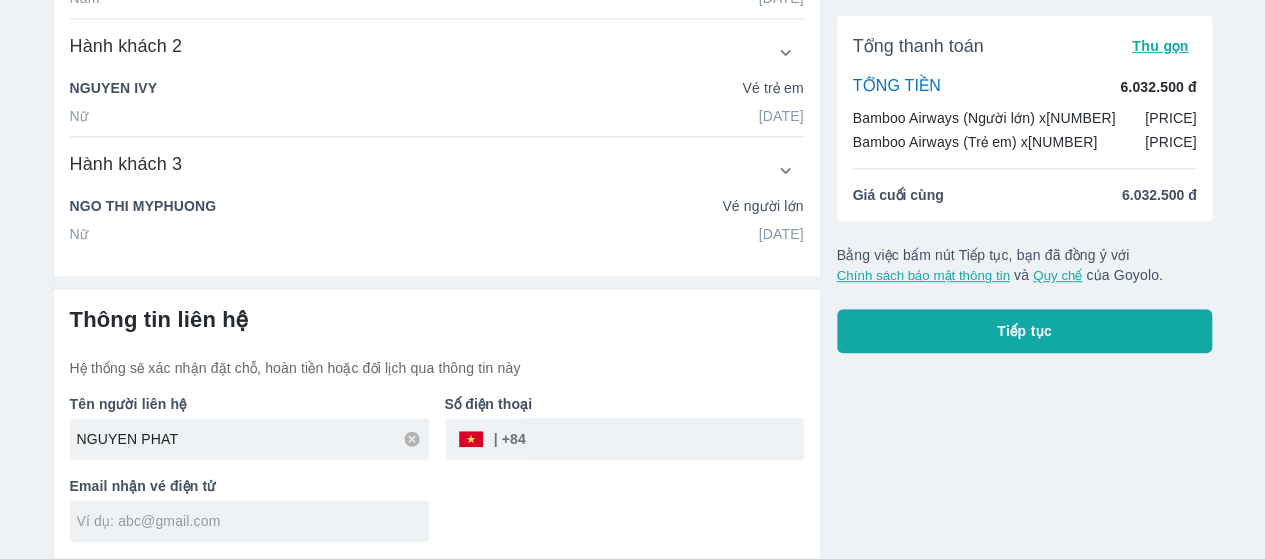 scroll, scrollTop: 474, scrollLeft: 0, axis: vertical 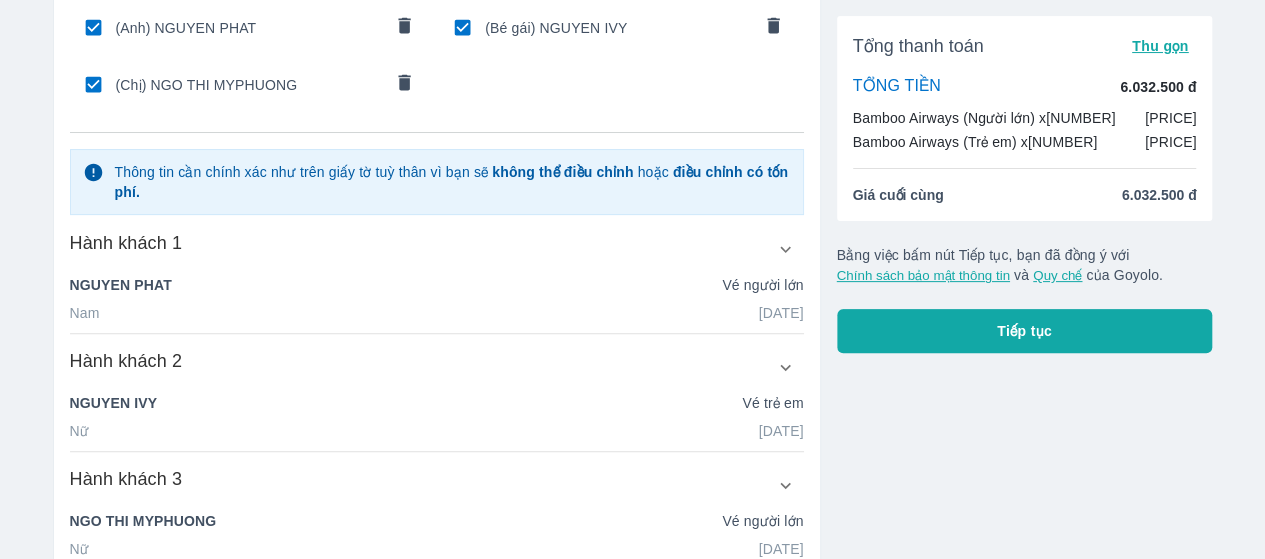 drag, startPoint x: 1242, startPoint y: 147, endPoint x: 1240, endPoint y: 55, distance: 92.021736 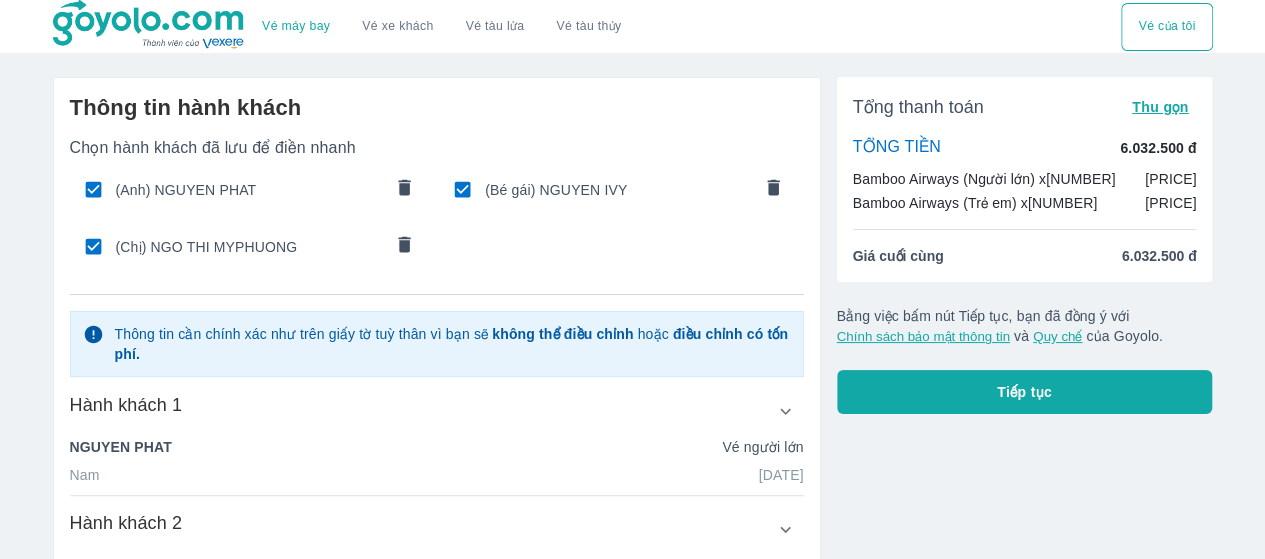 click on "Thông tin hành khách" at bounding box center (437, 108) 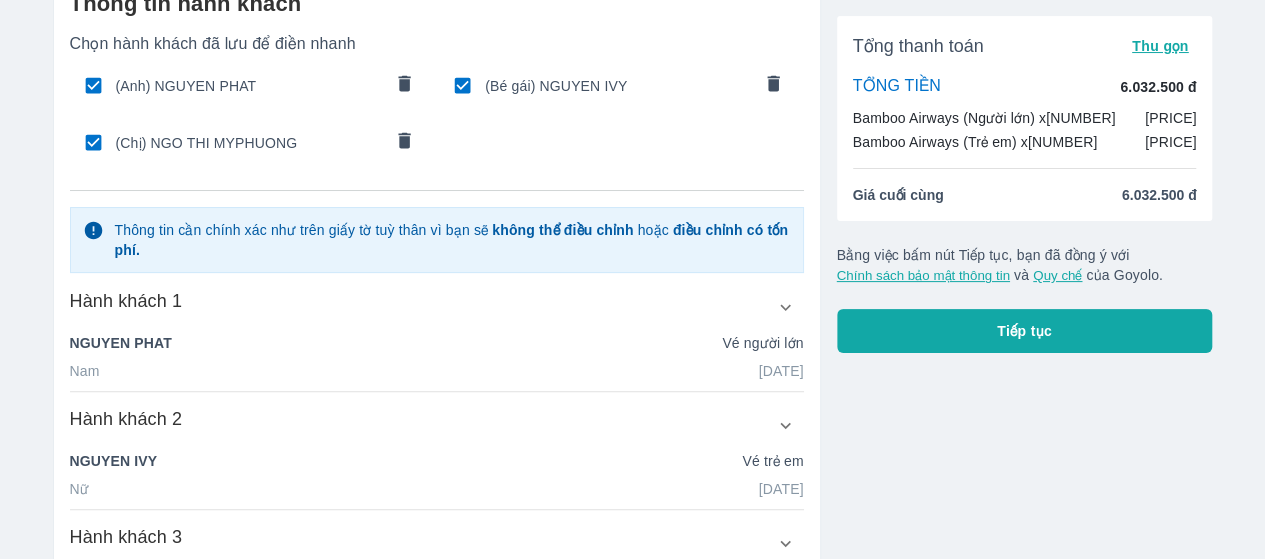 scroll, scrollTop: 0, scrollLeft: 0, axis: both 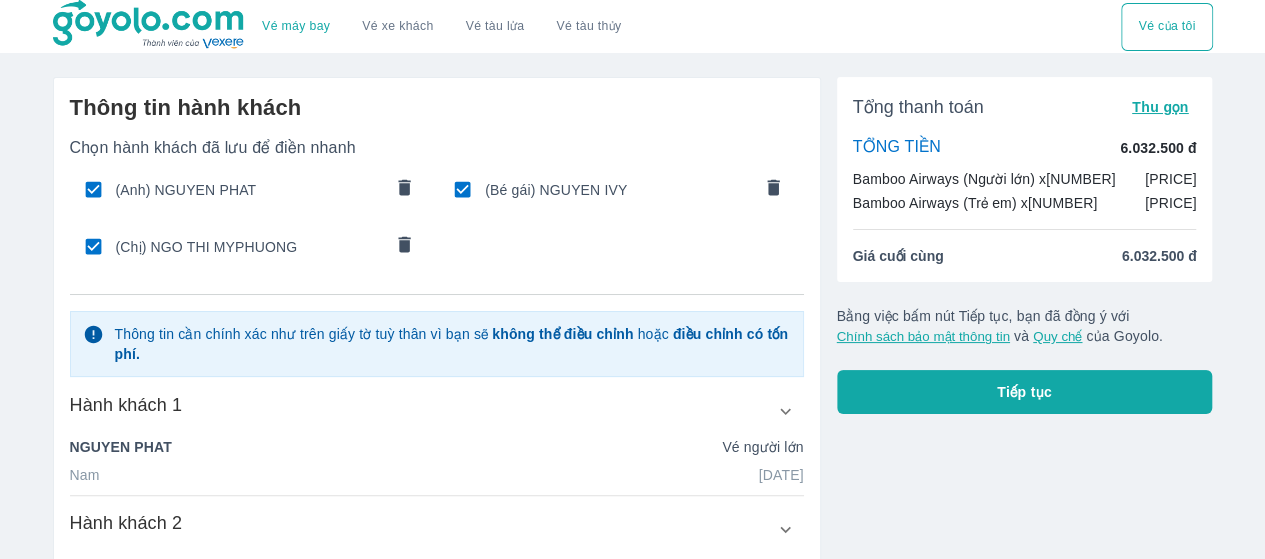 click on "(Anh) NGUYEN PHAT" at bounding box center [249, 190] 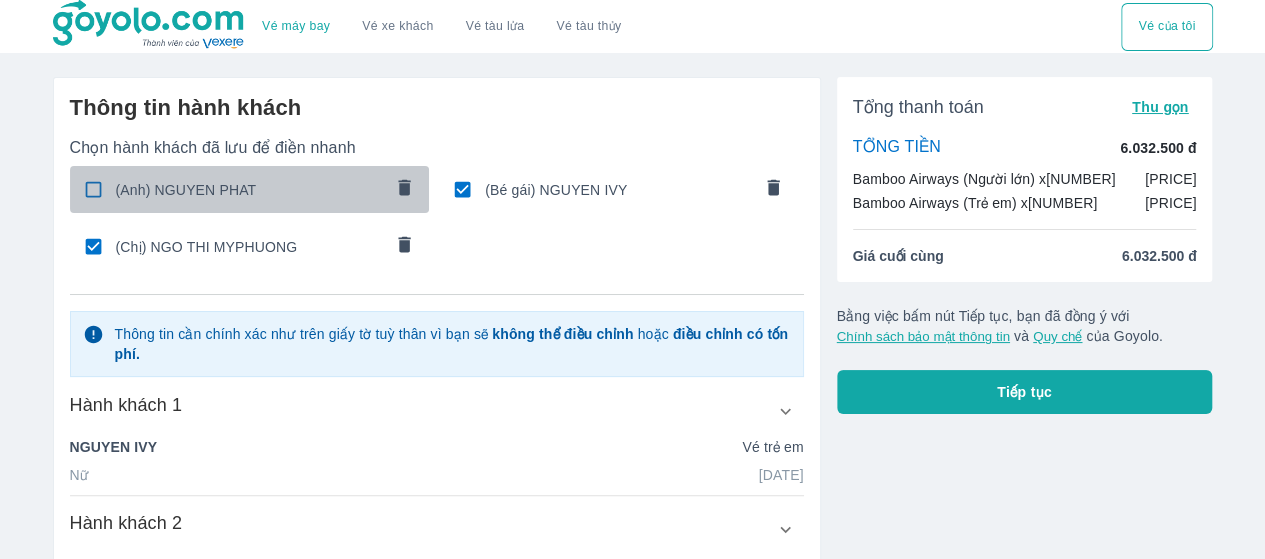 click on "(Anh) NGUYEN PHAT" at bounding box center (249, 190) 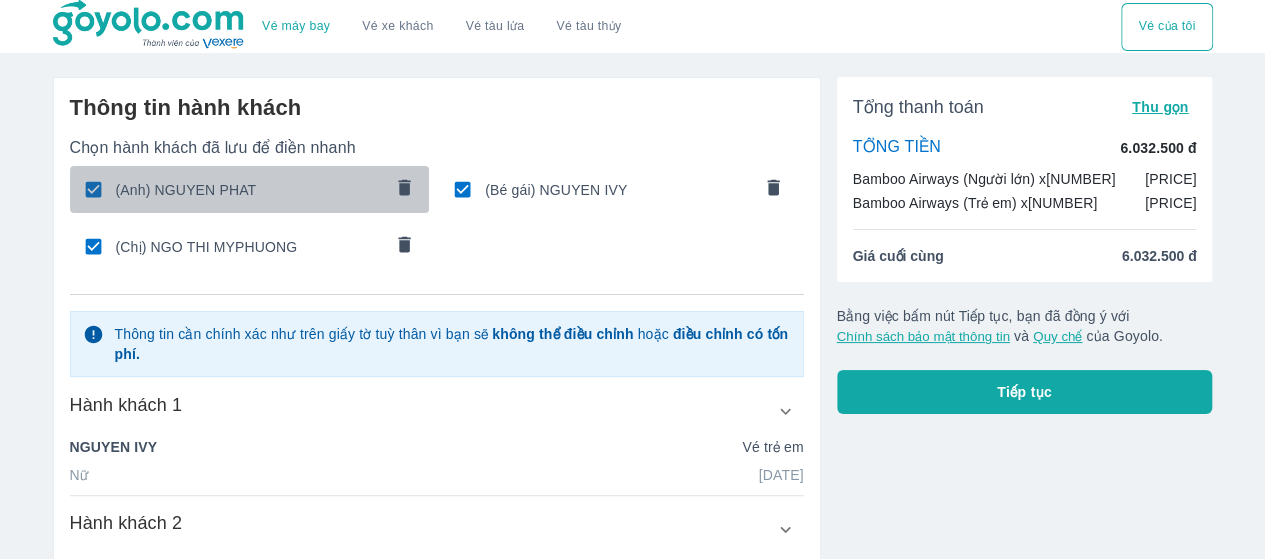 click on "(Anh) NGUYEN PHAT" at bounding box center [249, 190] 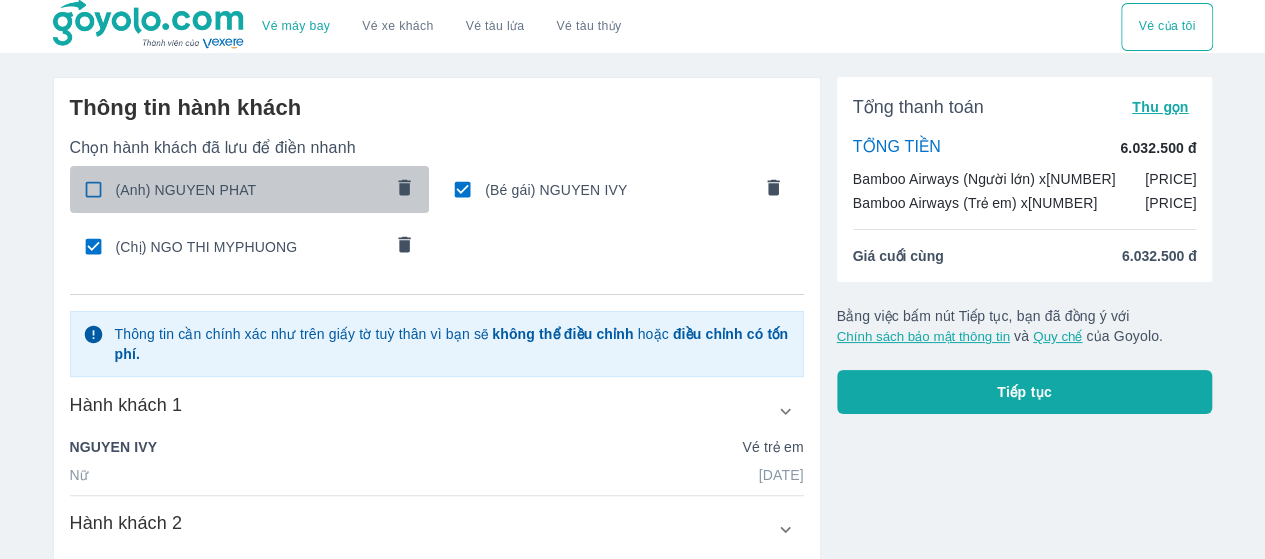 click on "(Anh) NGUYEN PHAT" at bounding box center (249, 190) 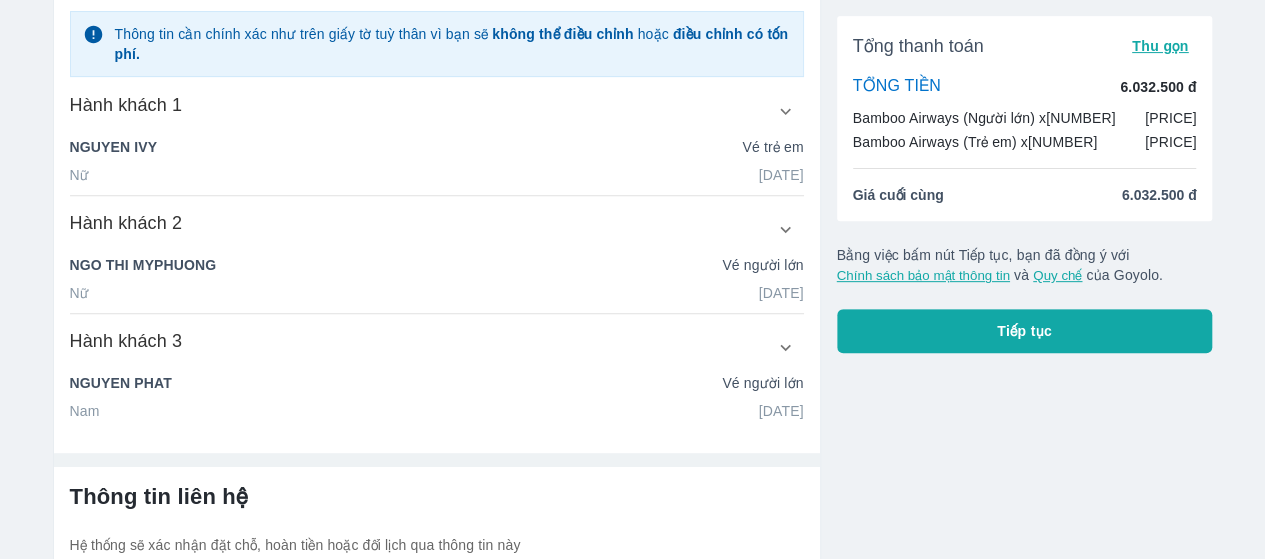 scroll, scrollTop: 301, scrollLeft: 0, axis: vertical 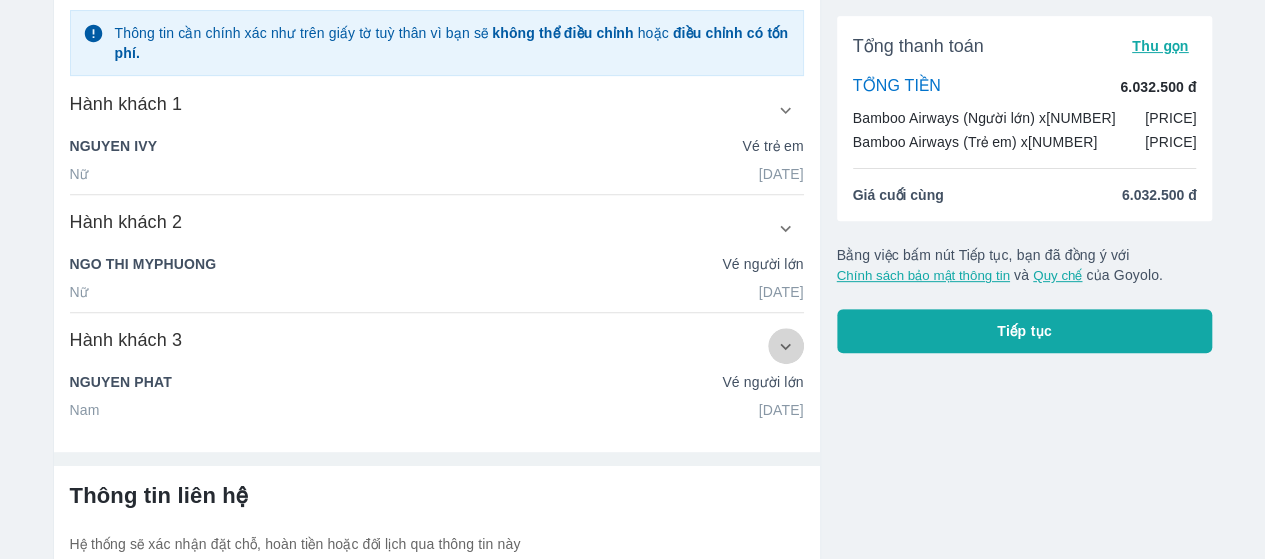 click at bounding box center [786, 346] 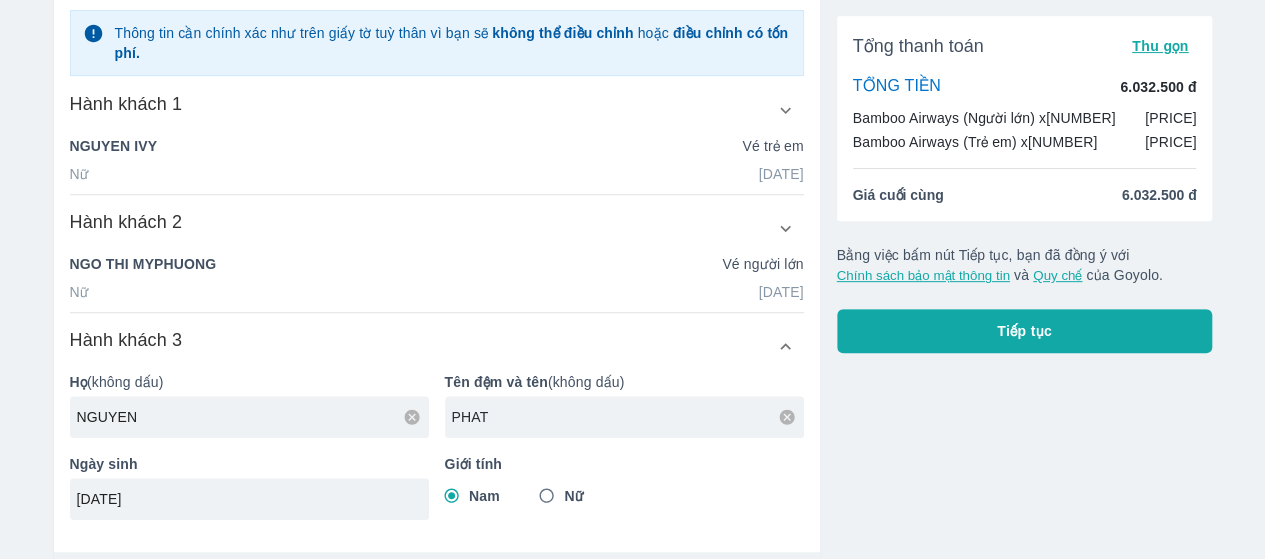click on "PHAT" at bounding box center (624, 417) 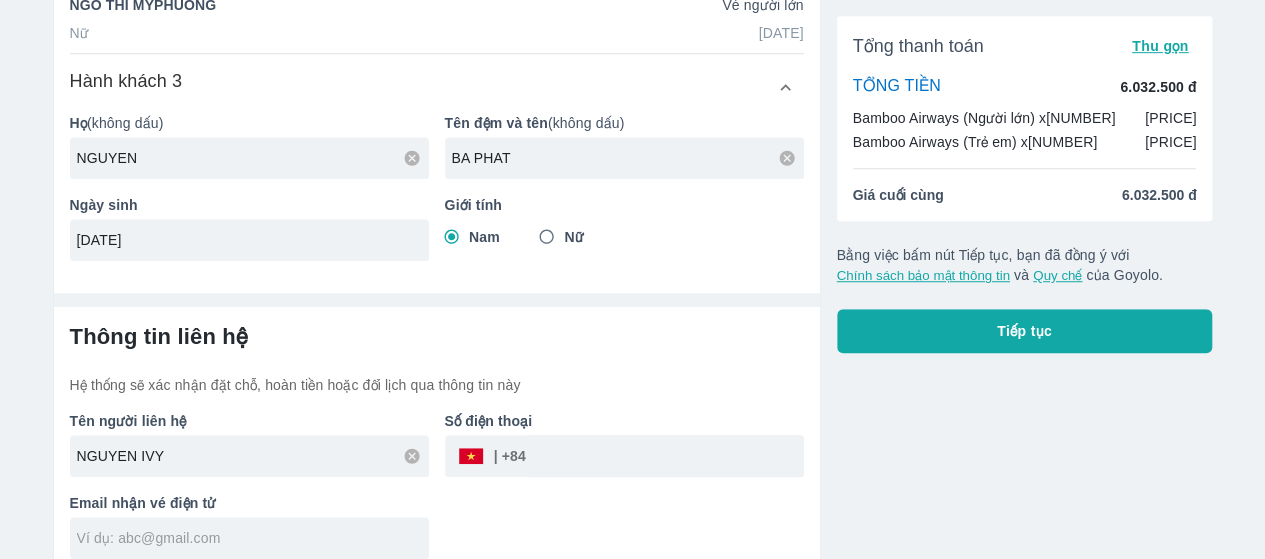 scroll, scrollTop: 574, scrollLeft: 0, axis: vertical 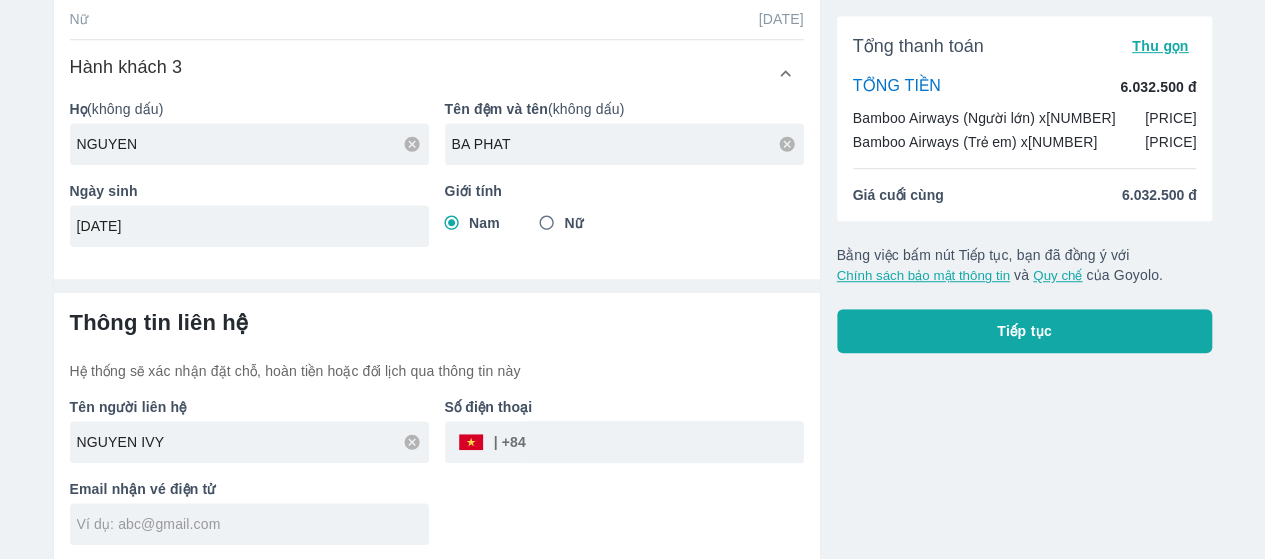 type on "BA PHAT" 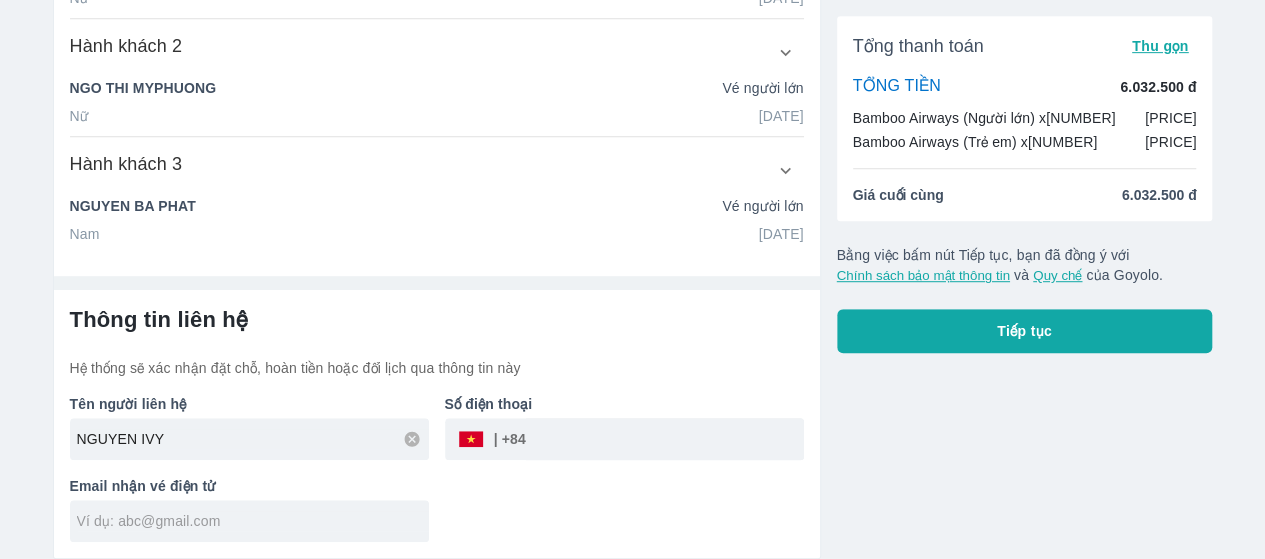 scroll, scrollTop: 474, scrollLeft: 0, axis: vertical 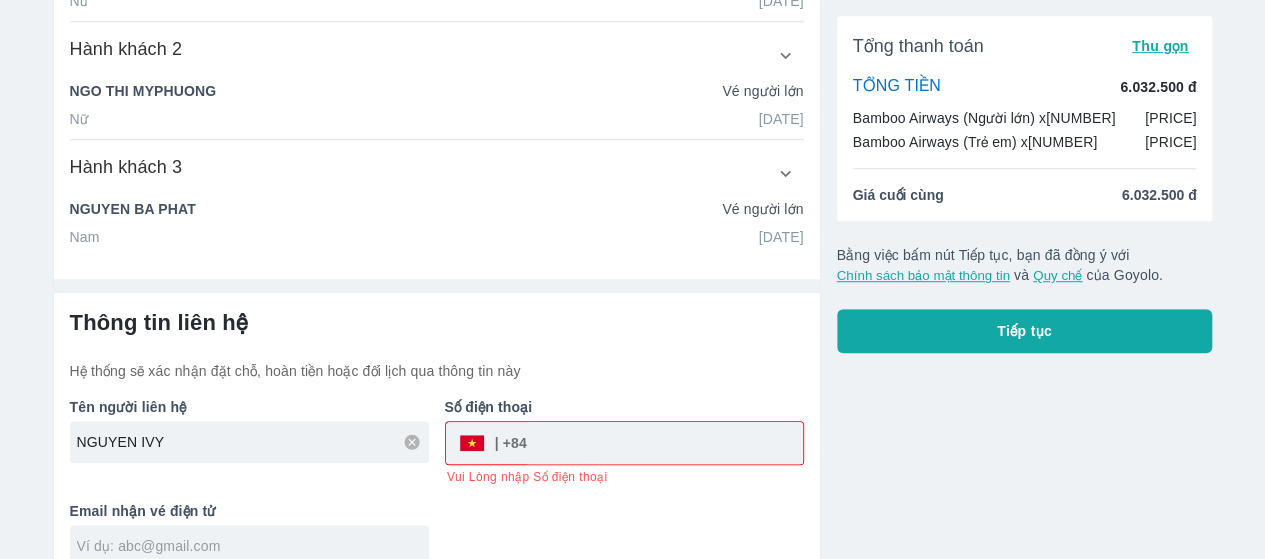 click at bounding box center (249, 546) 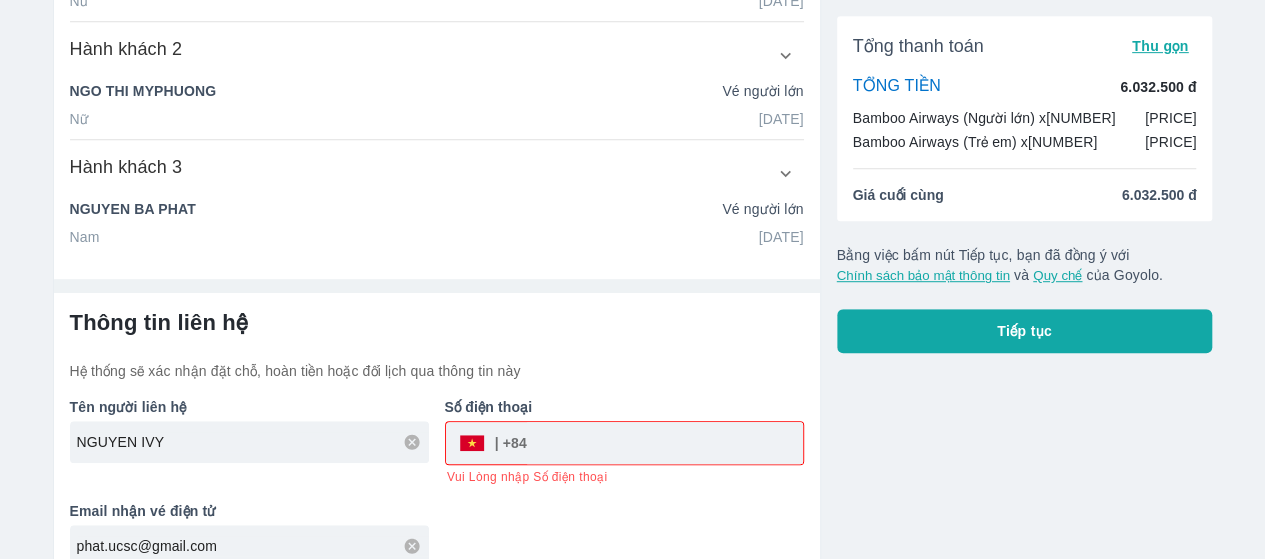 scroll, scrollTop: 495, scrollLeft: 0, axis: vertical 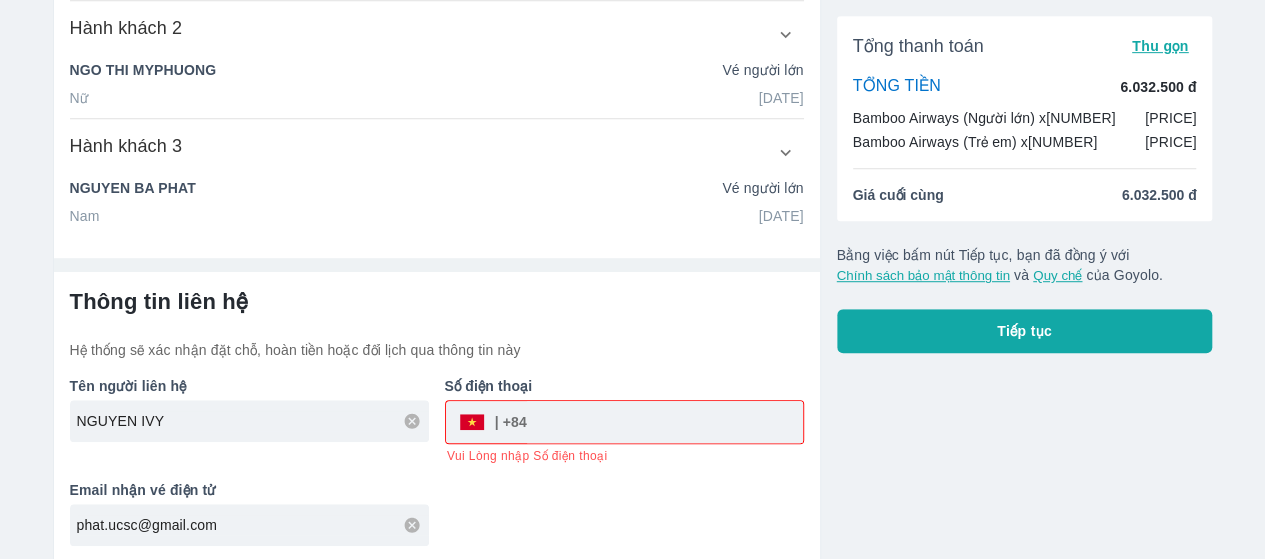 type on "phat.ucsc@gmail.com" 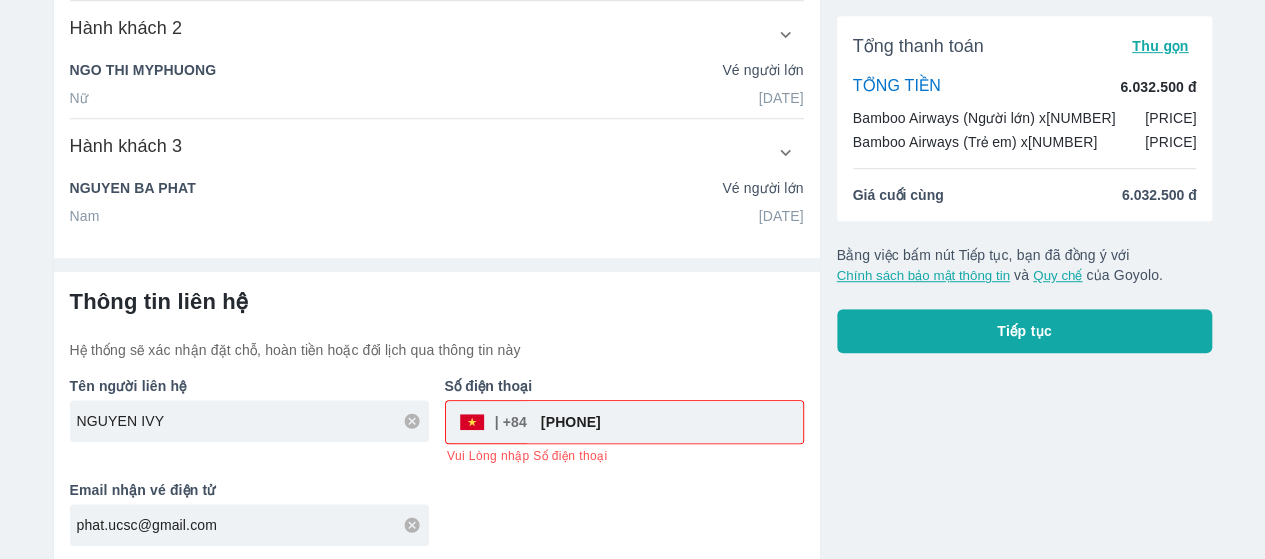 type on "[PHONE]" 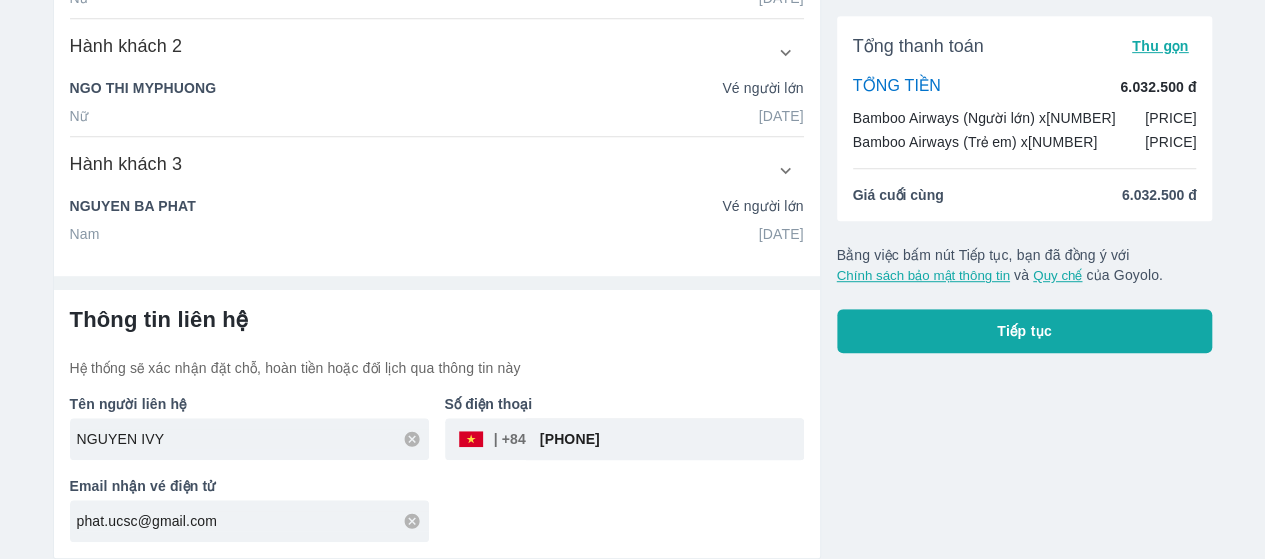 scroll, scrollTop: 474, scrollLeft: 0, axis: vertical 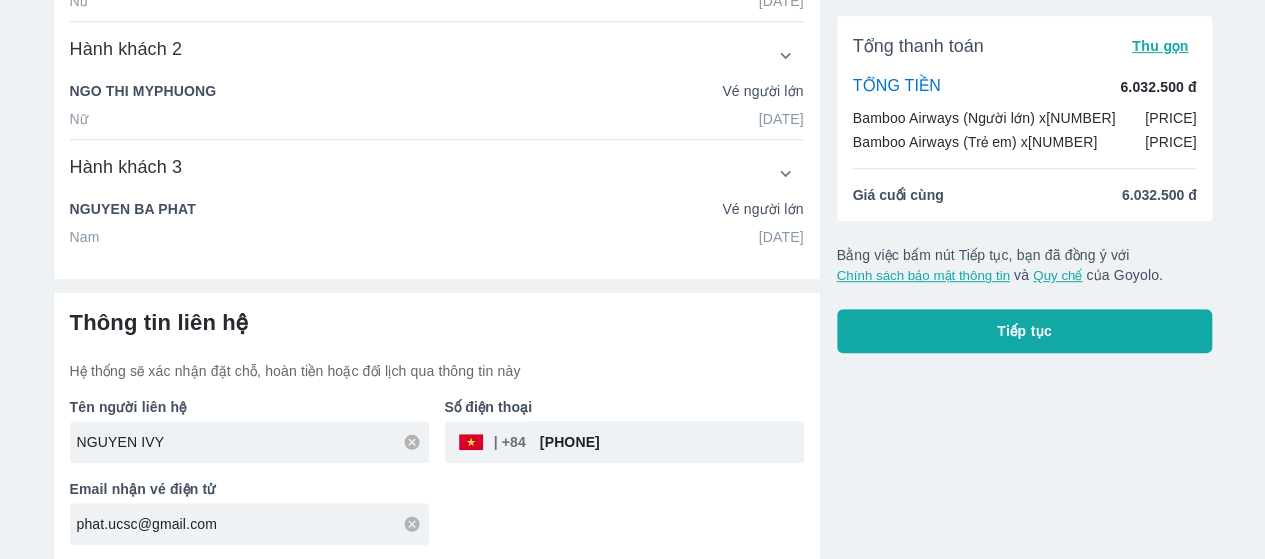 click on "Tên người liên hệ NGUYEN IVY Số điện thoại ​ [PHONE] Email nhận vé điện tử phat.ucsc@gmail.com" at bounding box center (429, 463) 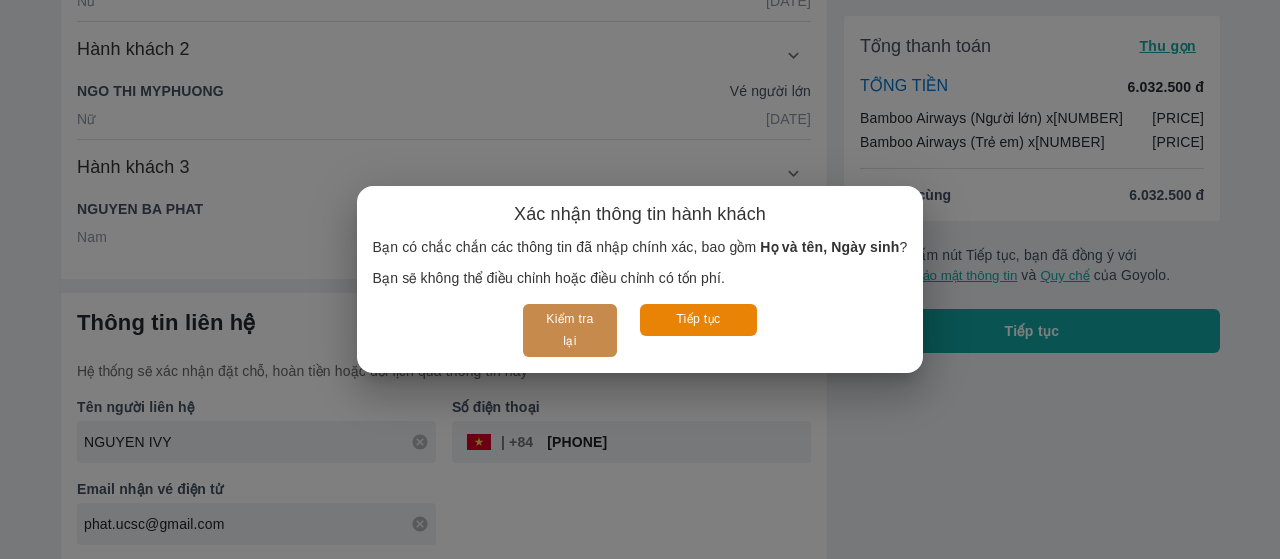 click on "Kiểm tra lại" at bounding box center (569, 330) 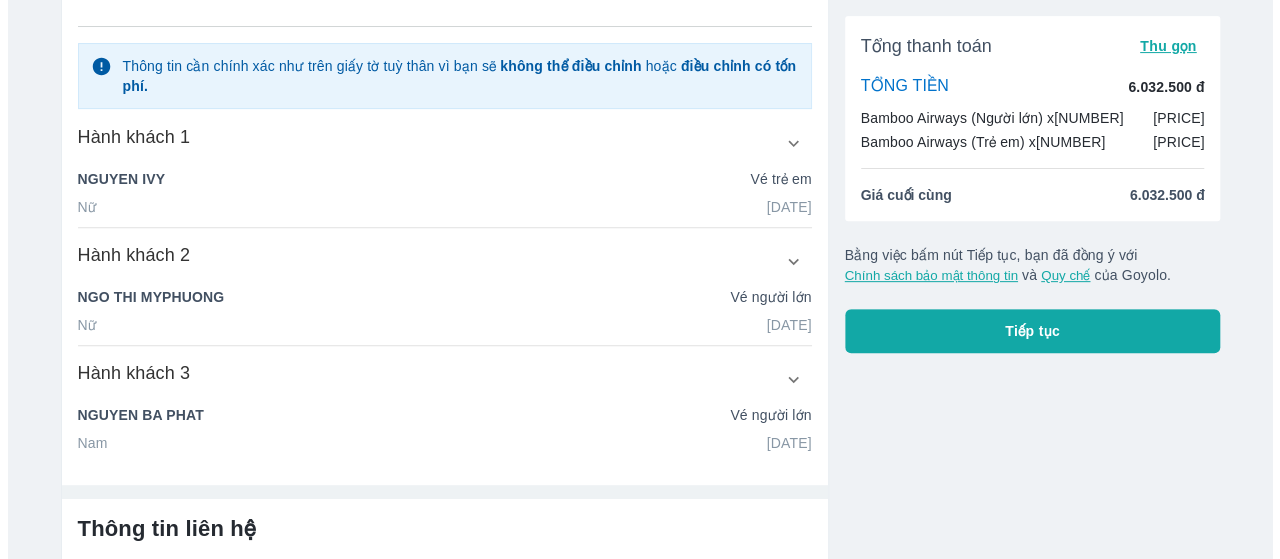scroll, scrollTop: 270, scrollLeft: 0, axis: vertical 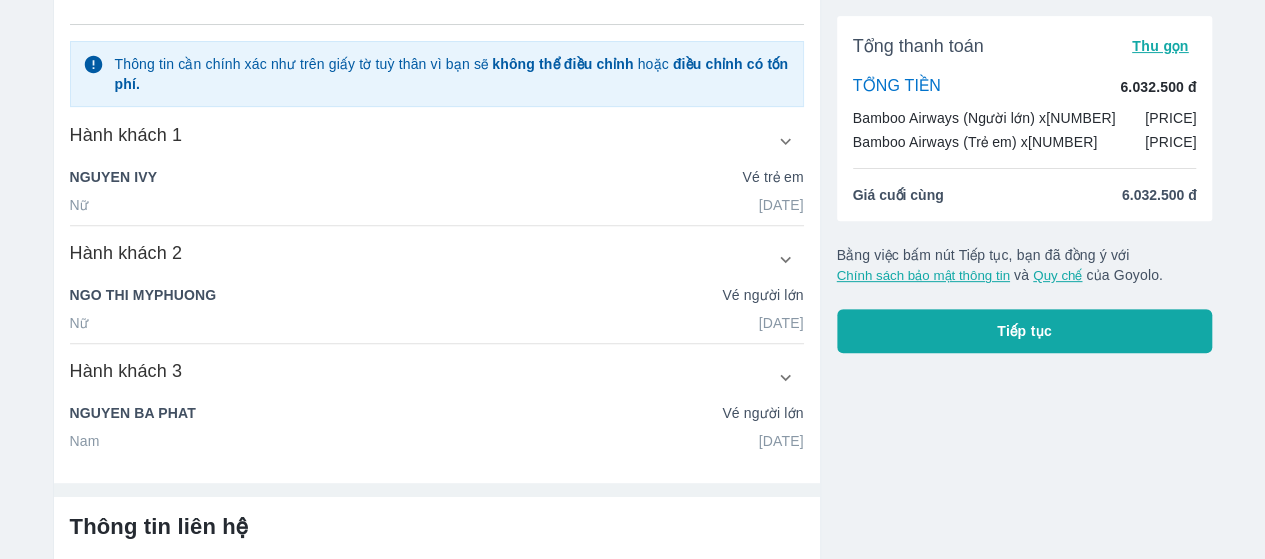 click on "Tiếp tục" at bounding box center (1025, 331) 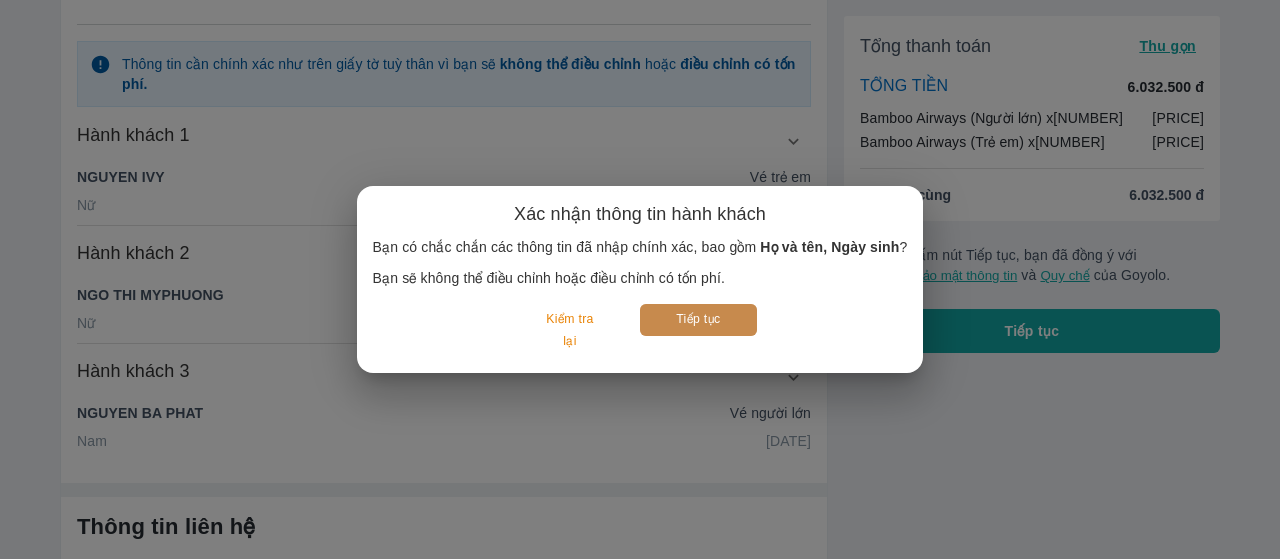 click on "Tiếp tục" at bounding box center (698, 319) 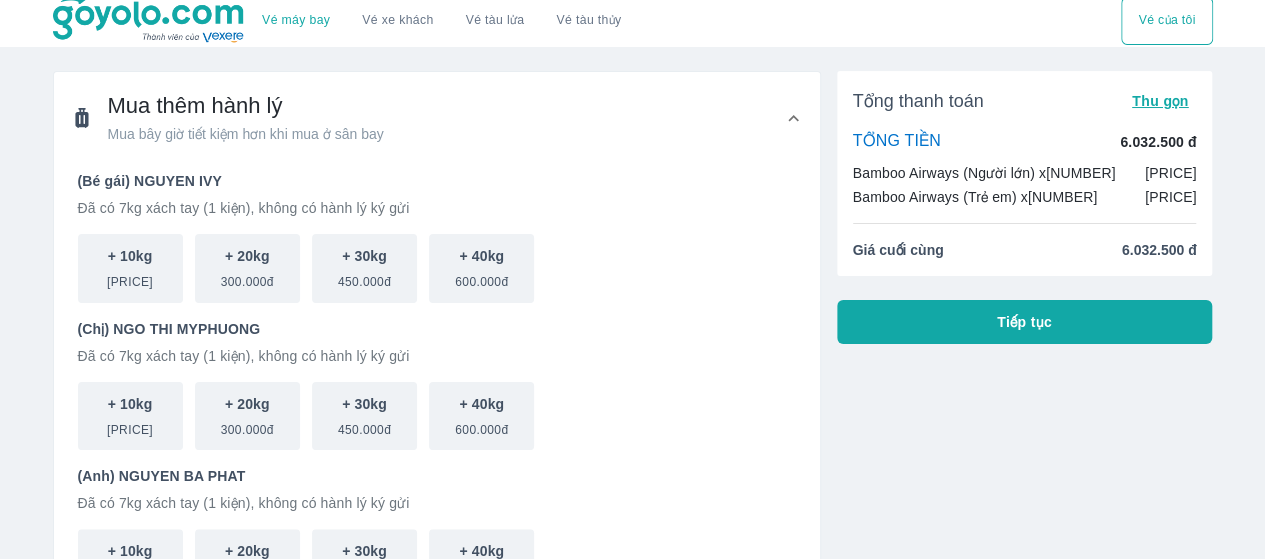 scroll, scrollTop: 0, scrollLeft: 0, axis: both 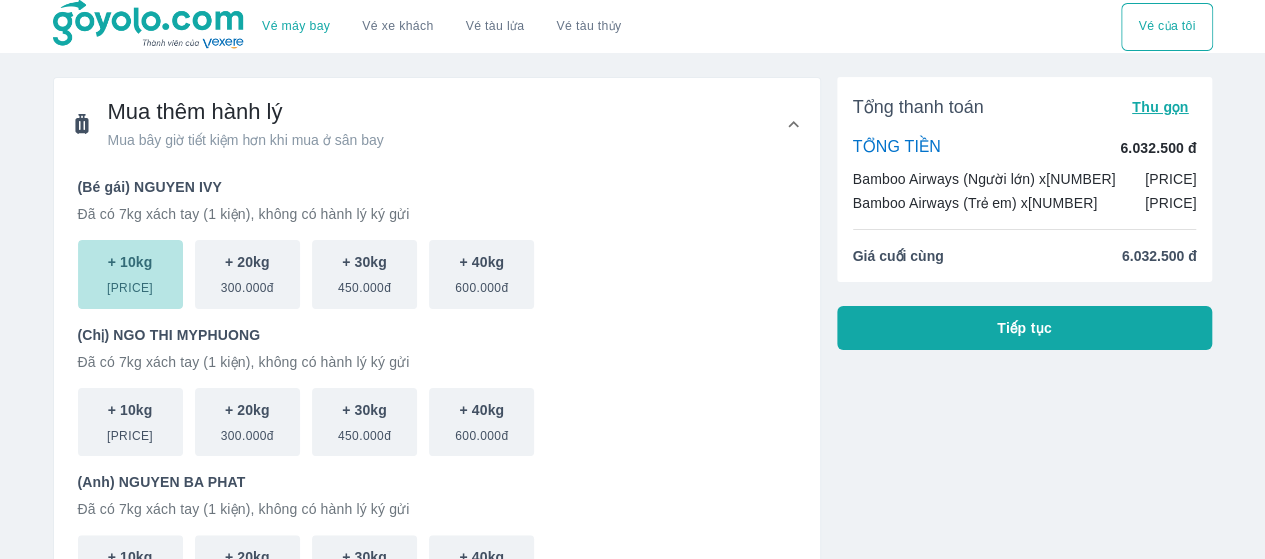 click on "[PRICE]" at bounding box center [130, 284] 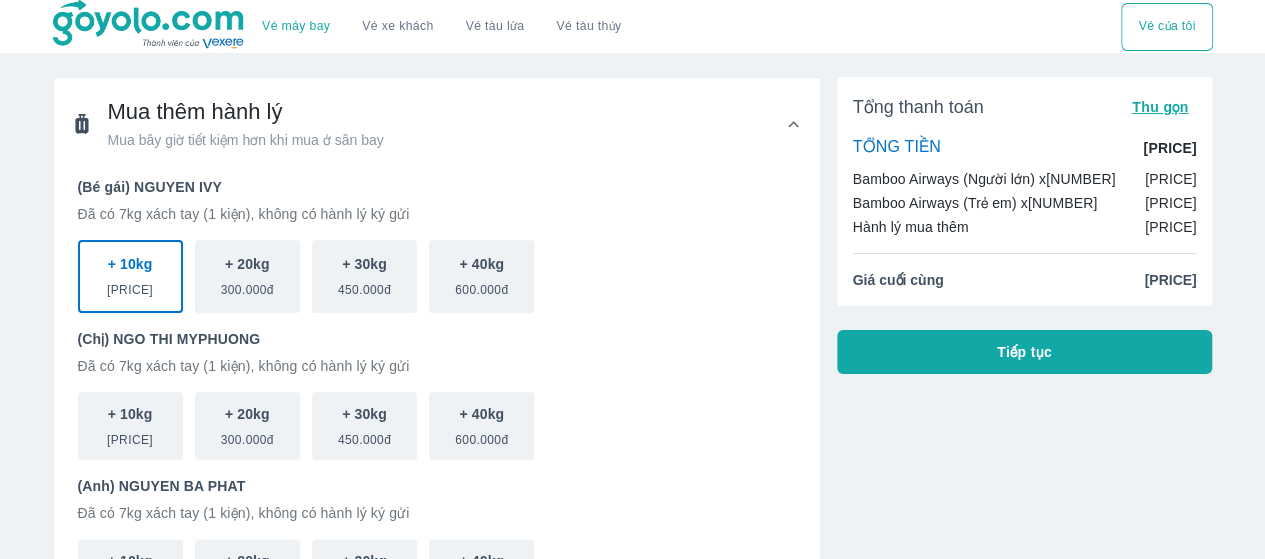 click on "Tiếp tục" at bounding box center [1025, 352] 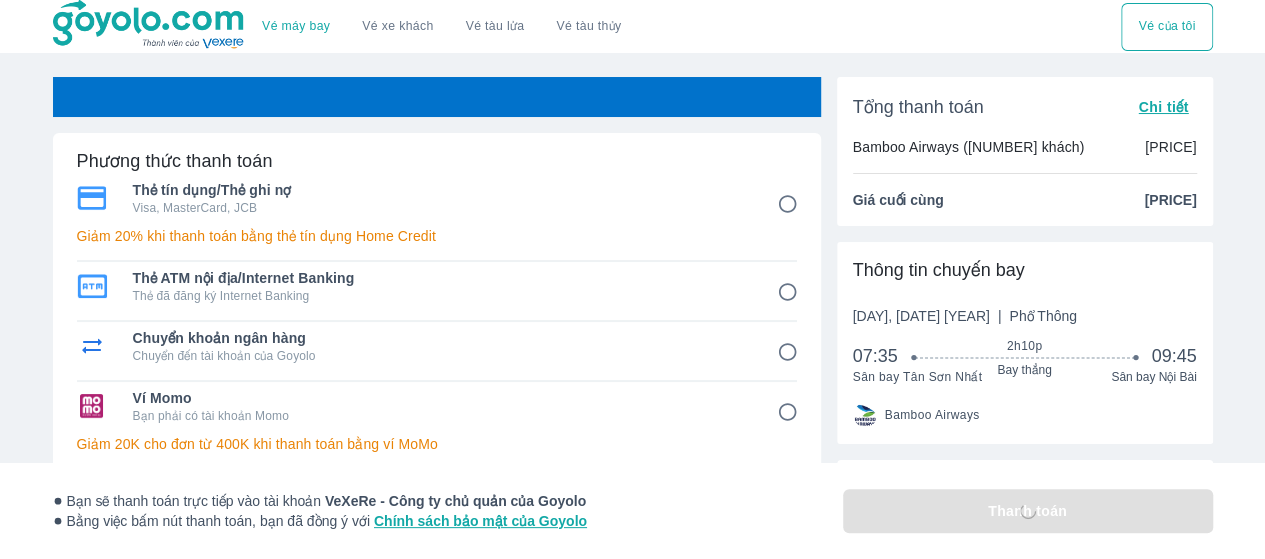 click on "Thẻ tín dụng/Thẻ ghi nợ" at bounding box center [441, 190] 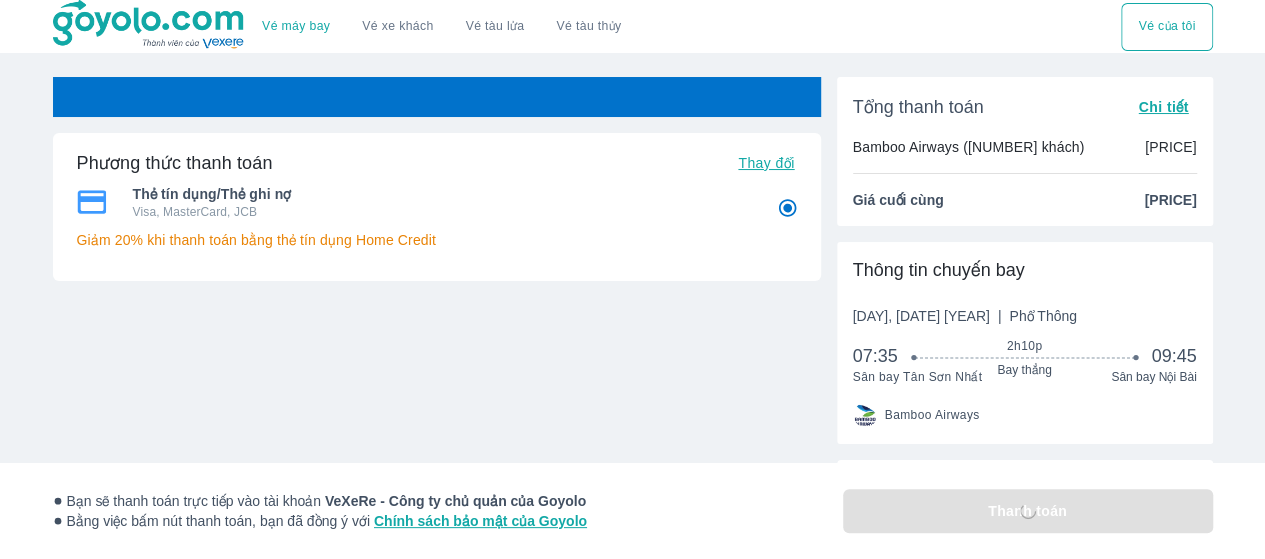 click on "Giảm 20% khi thanh toán bằng thẻ tín dụng Home Credit" at bounding box center (437, 240) 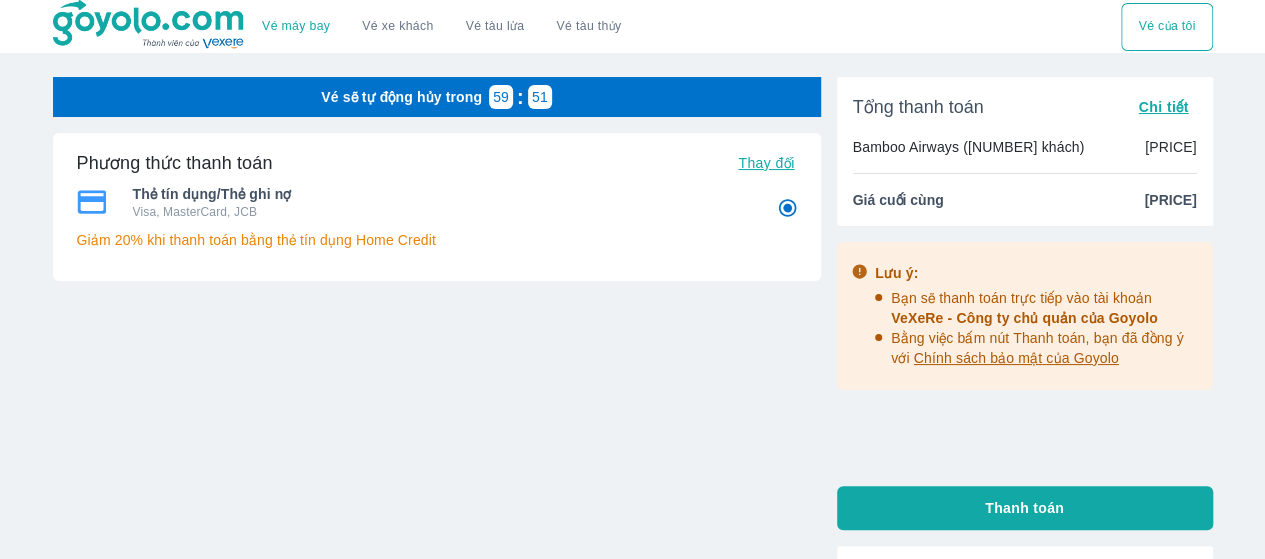 click on "Thanh toán" at bounding box center (1024, 508) 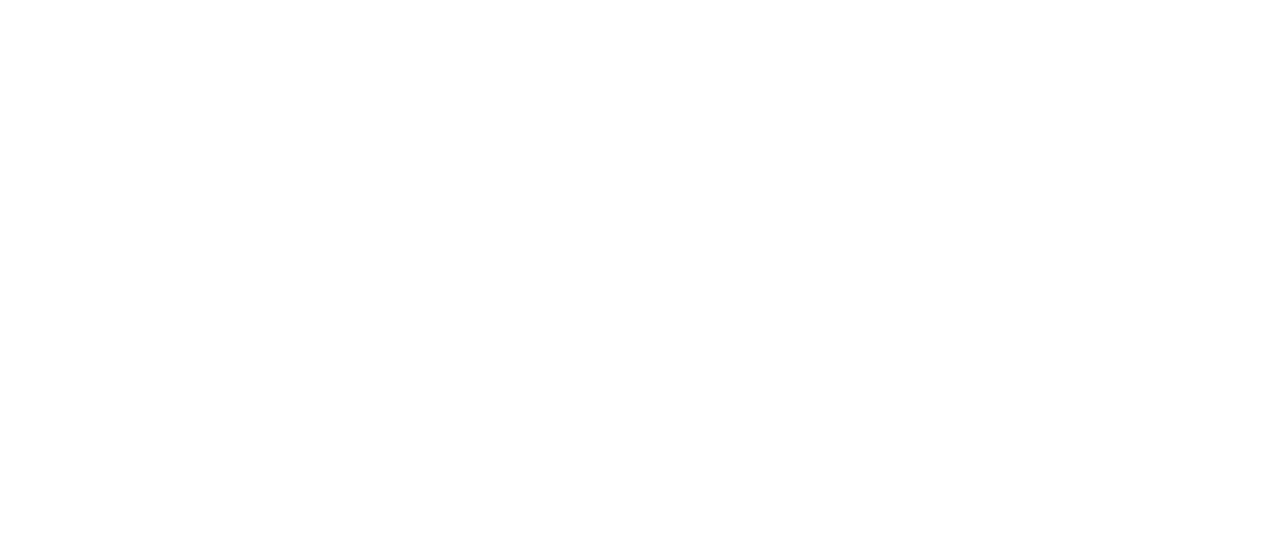 scroll, scrollTop: 0, scrollLeft: 0, axis: both 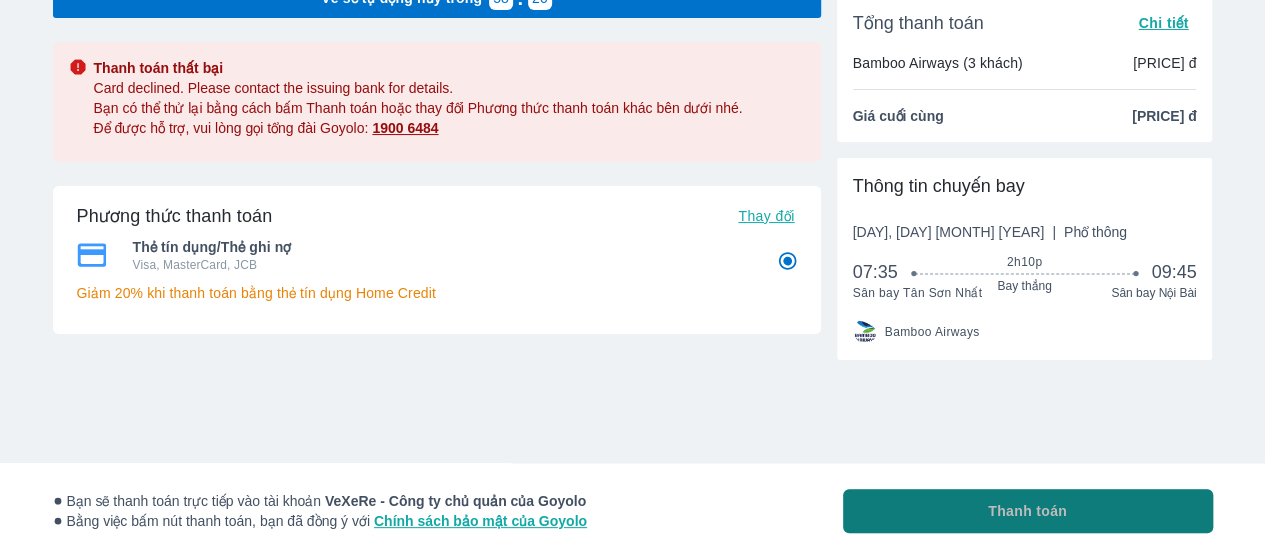 click on "Thanh toán" at bounding box center (1027, 511) 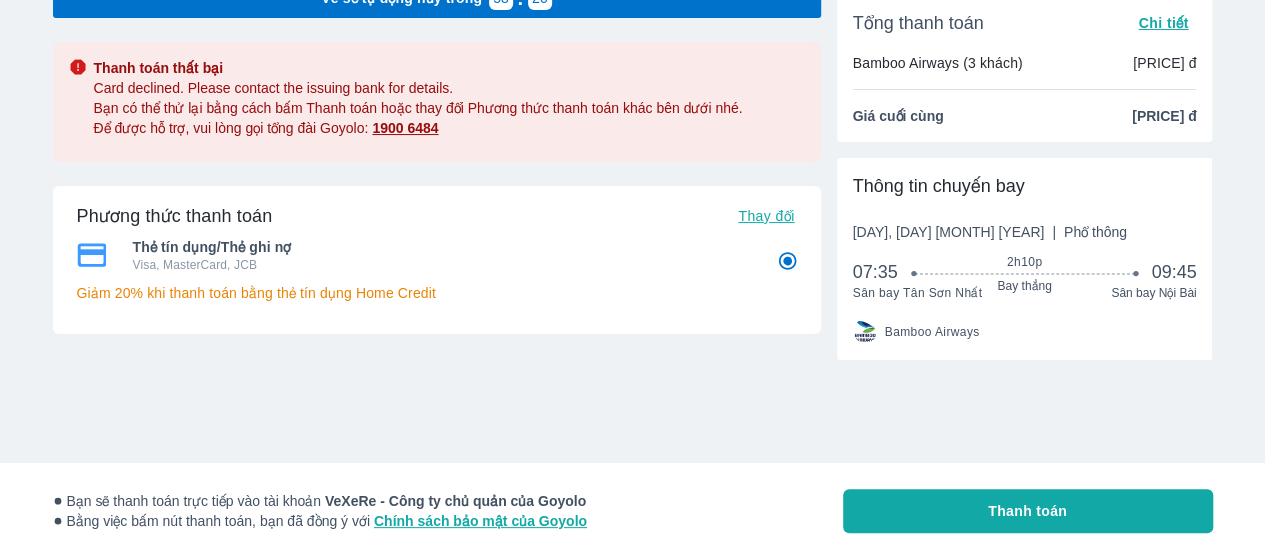 radio on "false" 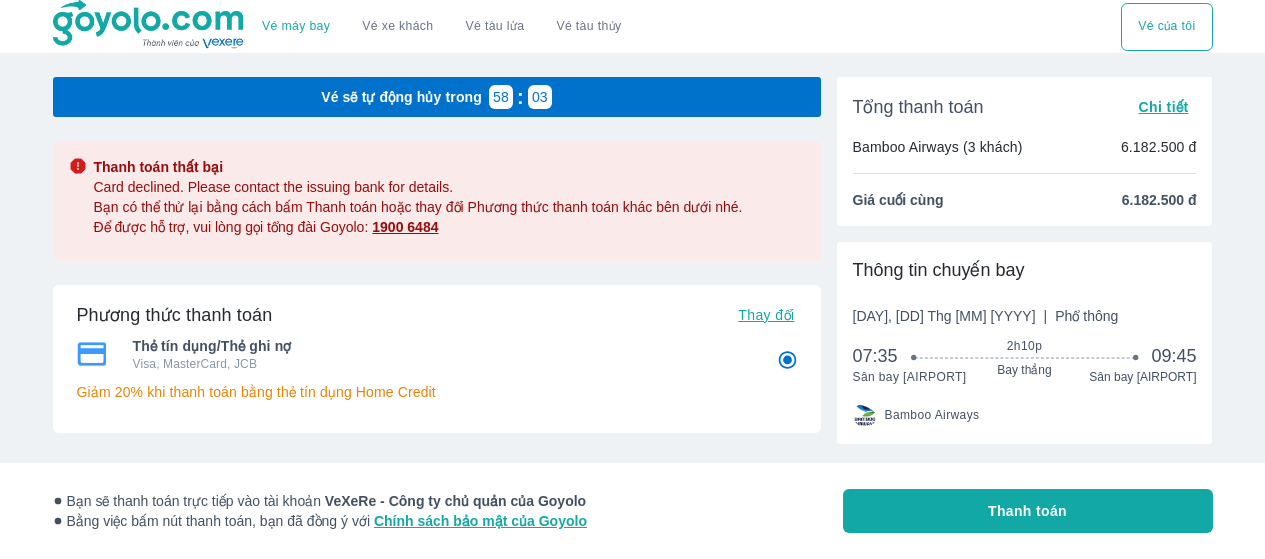 scroll, scrollTop: 99, scrollLeft: 0, axis: vertical 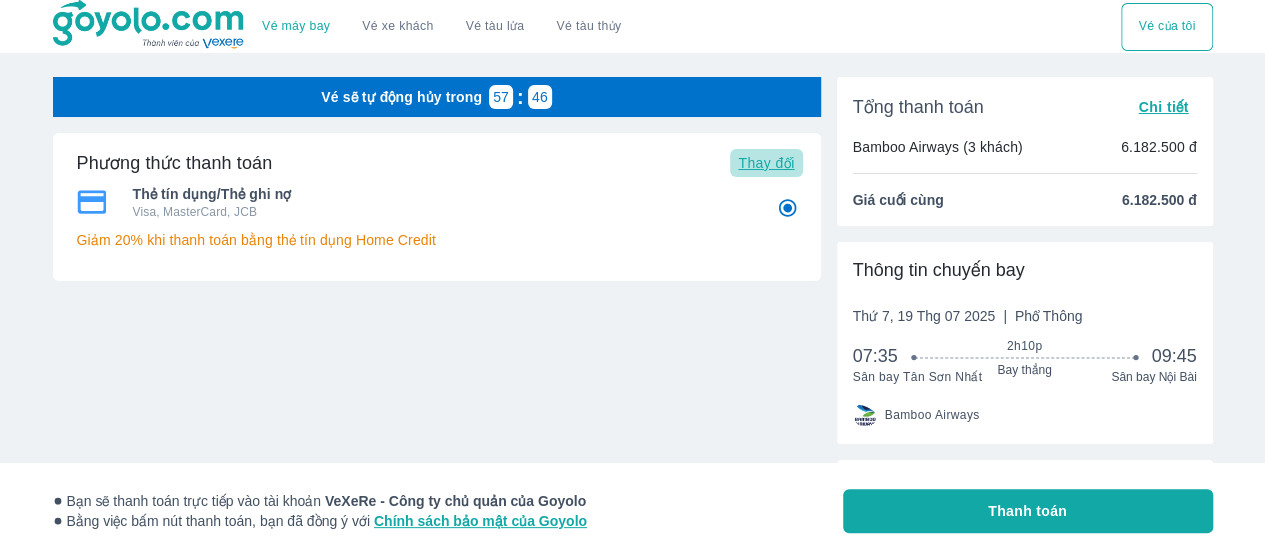 click on "Thay đổi" at bounding box center [766, 163] 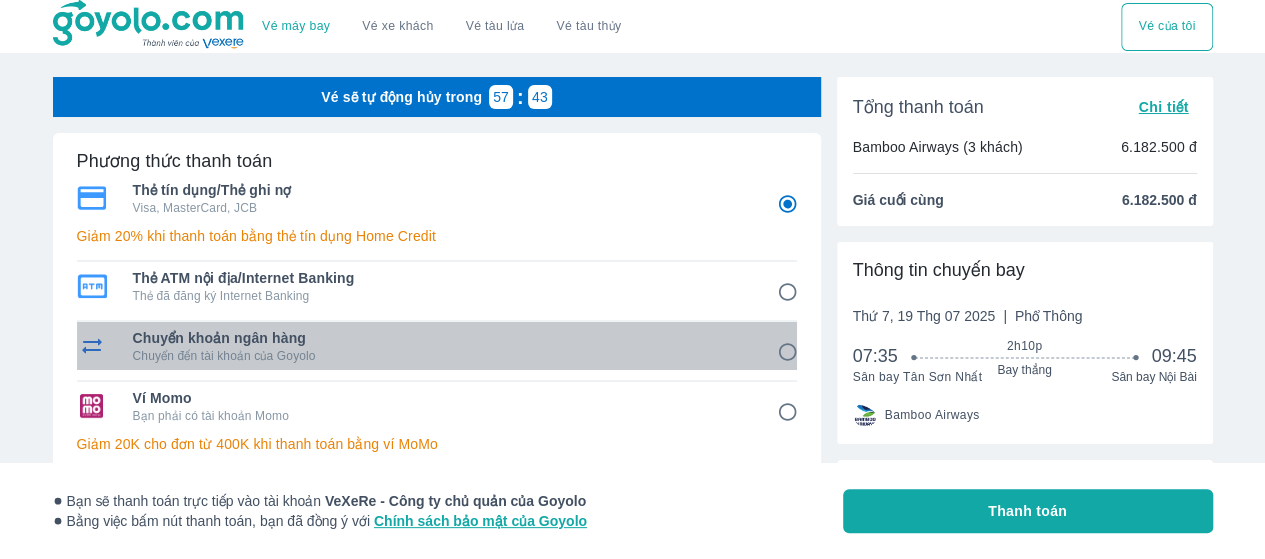 click on "Chuyển khoản ngân hàng" at bounding box center (441, 338) 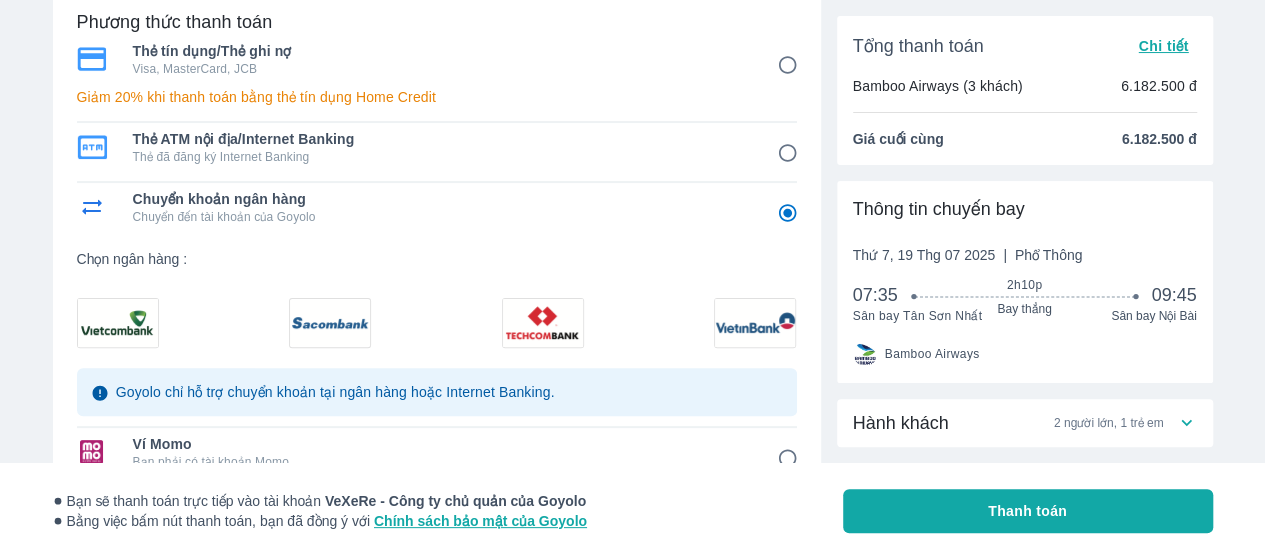 scroll, scrollTop: 153, scrollLeft: 0, axis: vertical 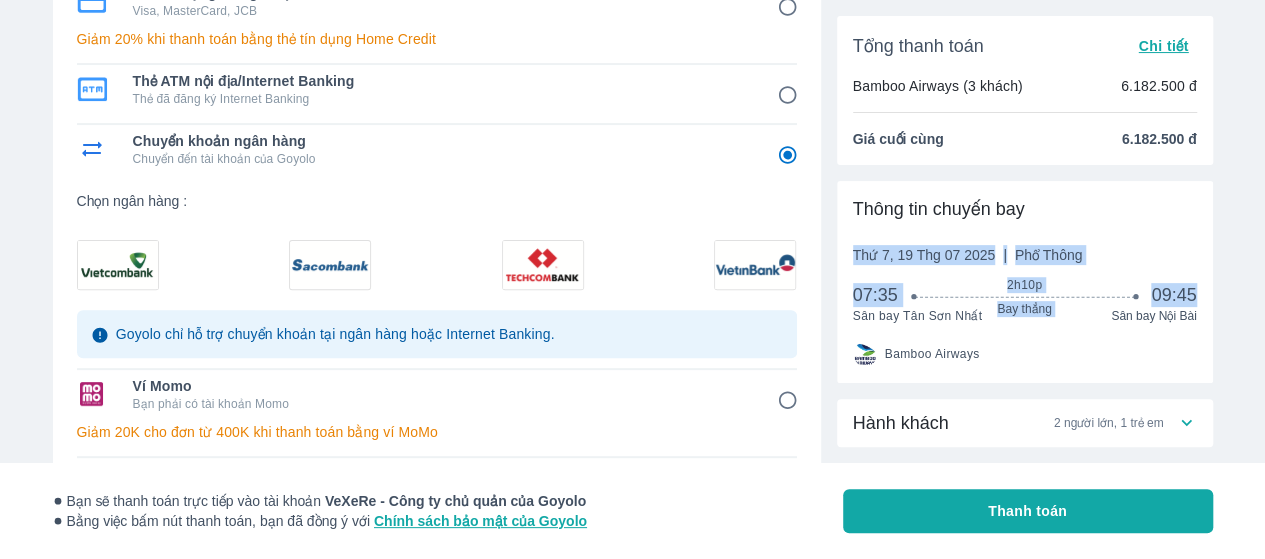 drag, startPoint x: 1260, startPoint y: 179, endPoint x: 1273, endPoint y: 56, distance: 123.68508 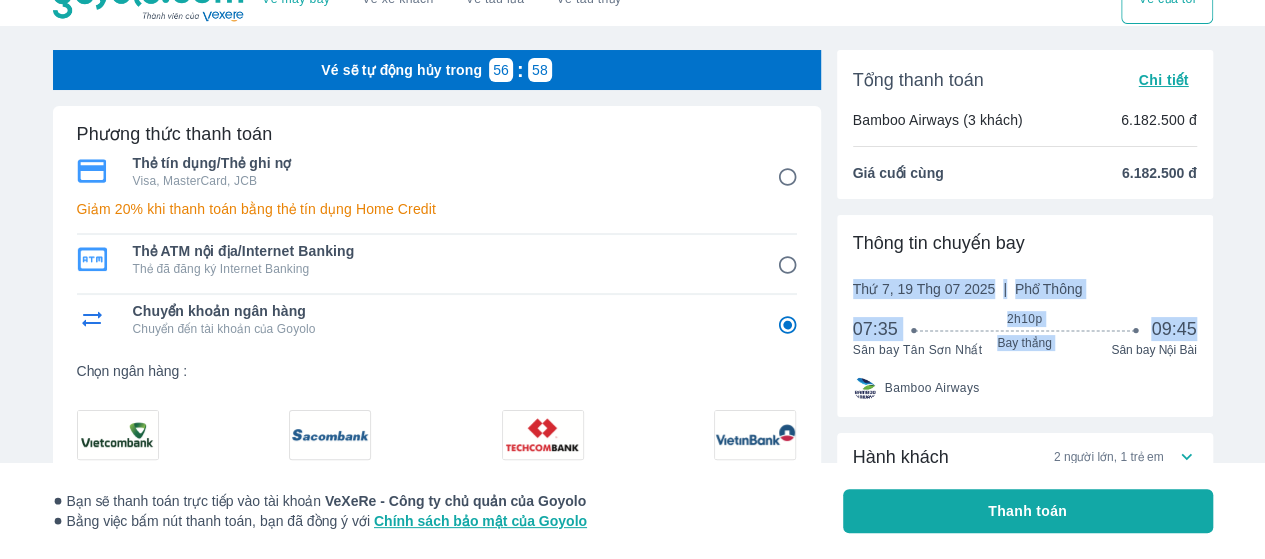 scroll, scrollTop: 0, scrollLeft: 0, axis: both 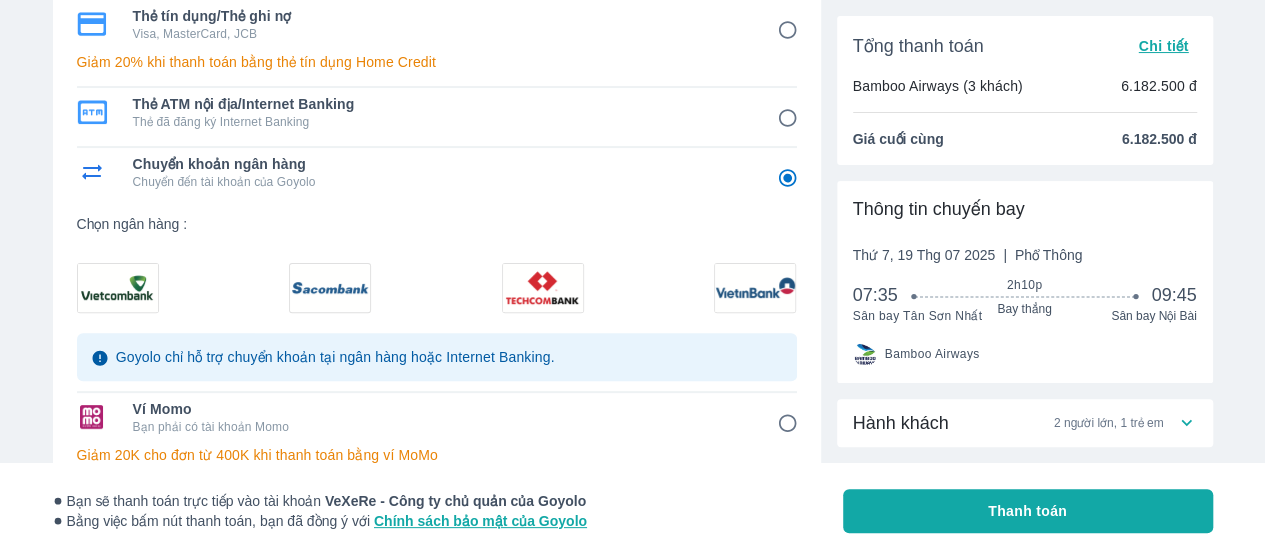 click on "Vé máy bay Vé xe khách Vé tàu lửa Vé tàu thủy Vé của tôi Vé sẽ tự động hủy trong 56 : 48 Phương thức thanh toán Chuyển khoản ngân hàng Chuyển đến tài khoản của Goyolo Thẻ tín dụng/Thẻ ghi nợ Visa, MasterCard, JCB Giảm 20% khi thanh toán bằng thẻ tín dụng Home Credit Thẻ ATM nội địa/Internet Banking Thẻ đã đăng ký Internet Banking Chuyển khoản ngân hàng Chuyển đến tài khoản của Goyolo Chọn ngân hàng : Goyolo chỉ hỗ trợ chuyển khoản tại ngân hàng hoặc Internet Banking. Ví Momo Bạn phải có tài khoản Momo Giảm 20K cho đơn từ 400K khi thanh toán bằng ví MoMo Ví Zalopay Bạn phải có tài khoản Zalo Pay Ví ShopeePay Bạn phải có tài khoản Shopee Pay Giảm 10K cho đơn hàng từ 50K khi thanh toán bằng ví ShopeePay VNPAY Thanh toán qua Mobile Banking Tổng thanh toán Chi tiết Bamboo Airways (3 khách) 6.182.500 đ Giá cuối cùng 6.182.500 đ           |" at bounding box center [632, 426] 